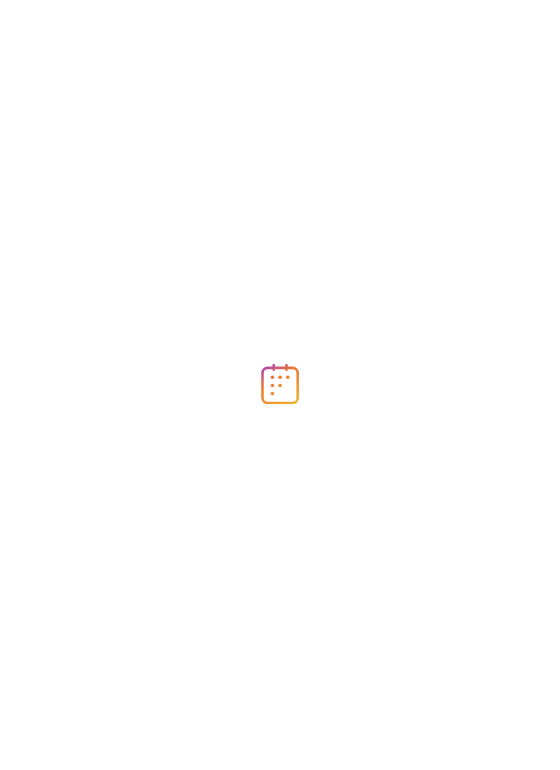 scroll, scrollTop: 0, scrollLeft: 0, axis: both 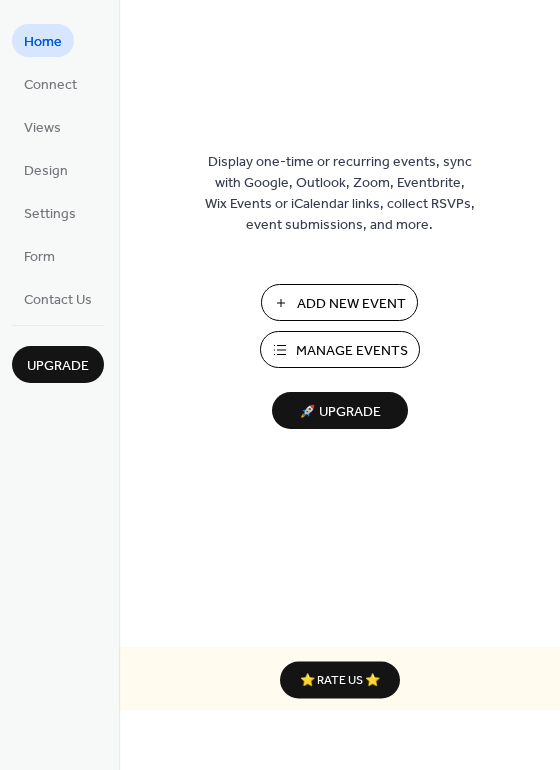 click on "Manage Events" at bounding box center (352, 351) 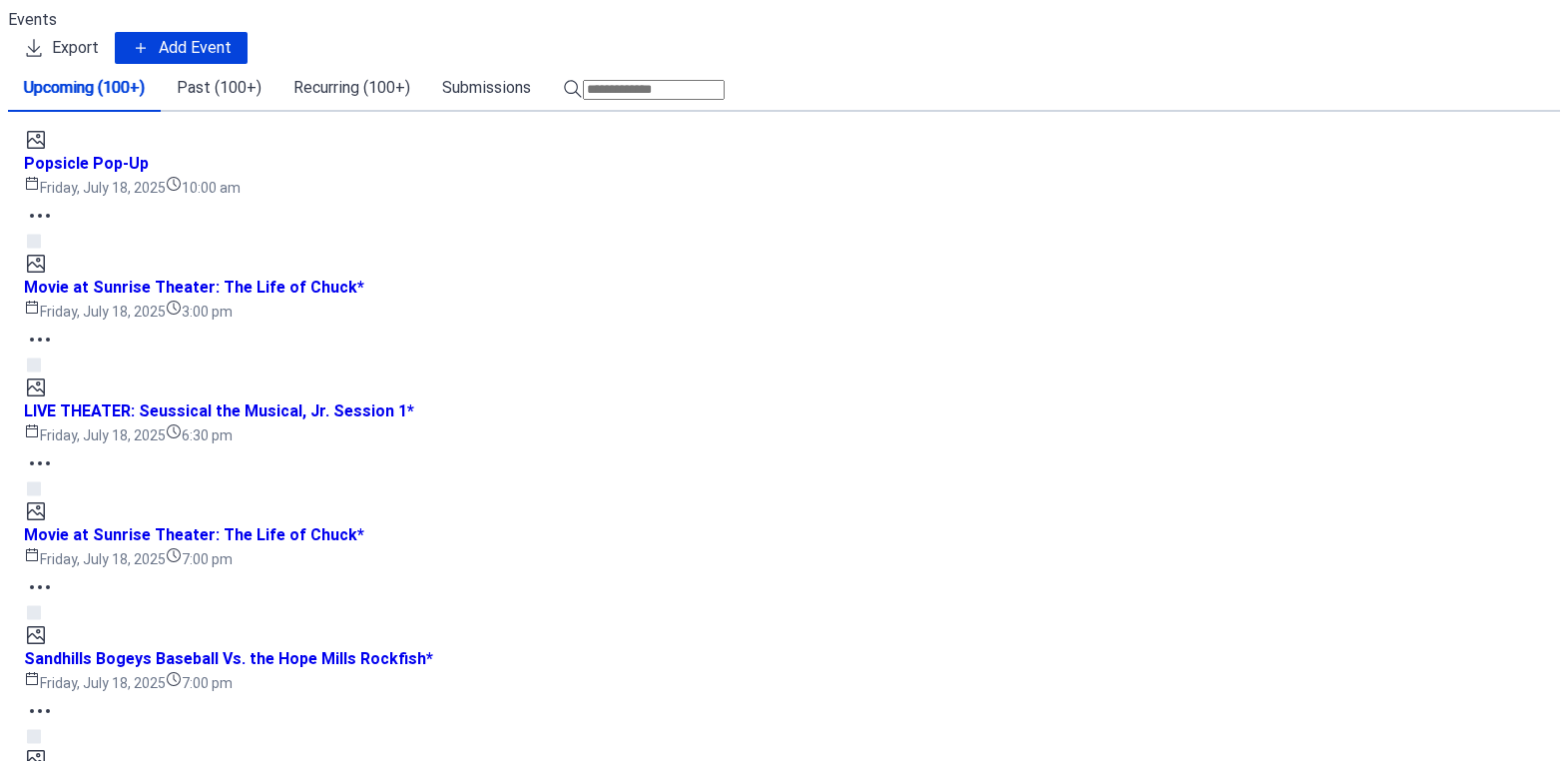 scroll, scrollTop: 0, scrollLeft: 0, axis: both 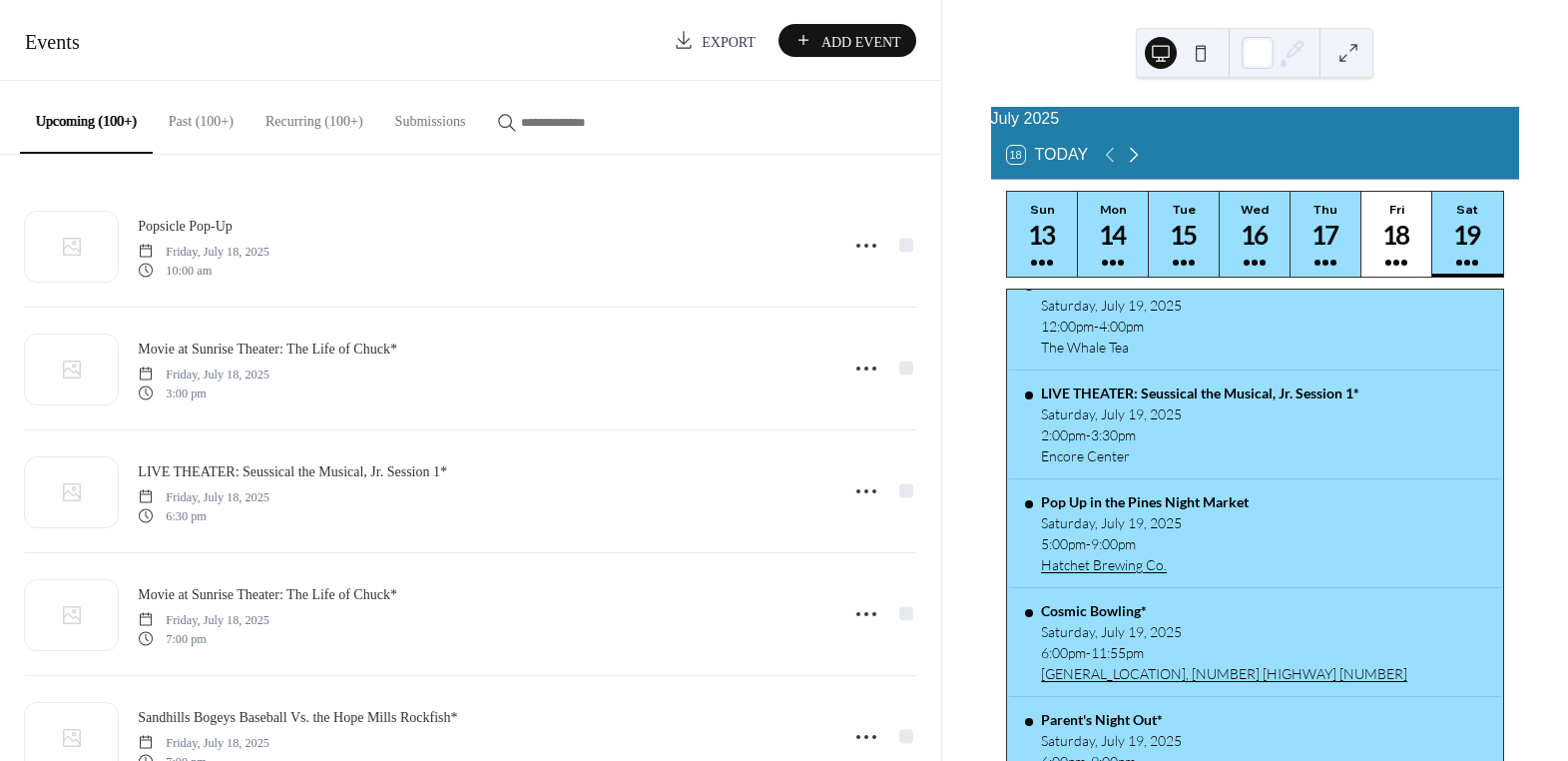 click 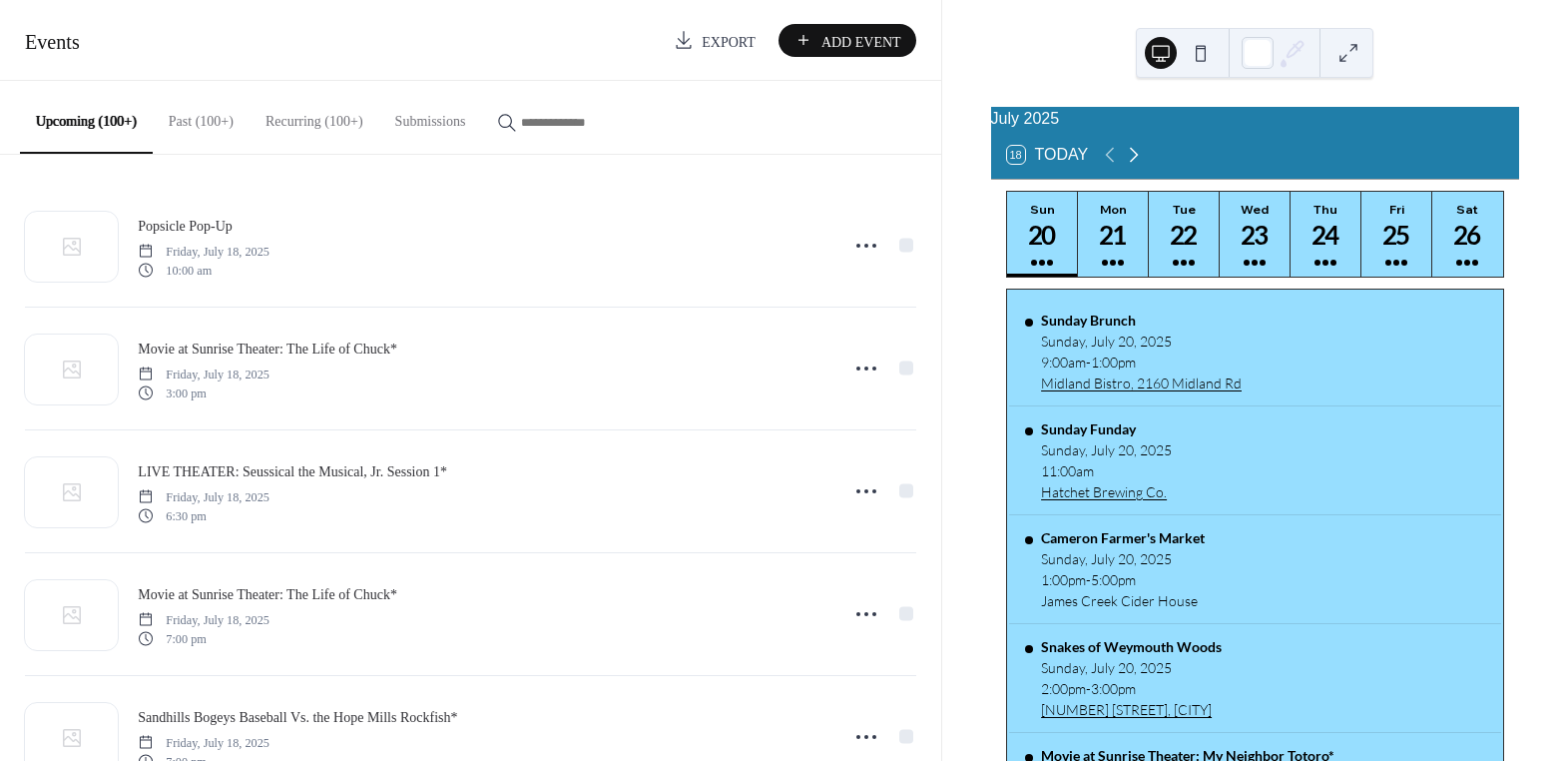 scroll, scrollTop: 0, scrollLeft: 0, axis: both 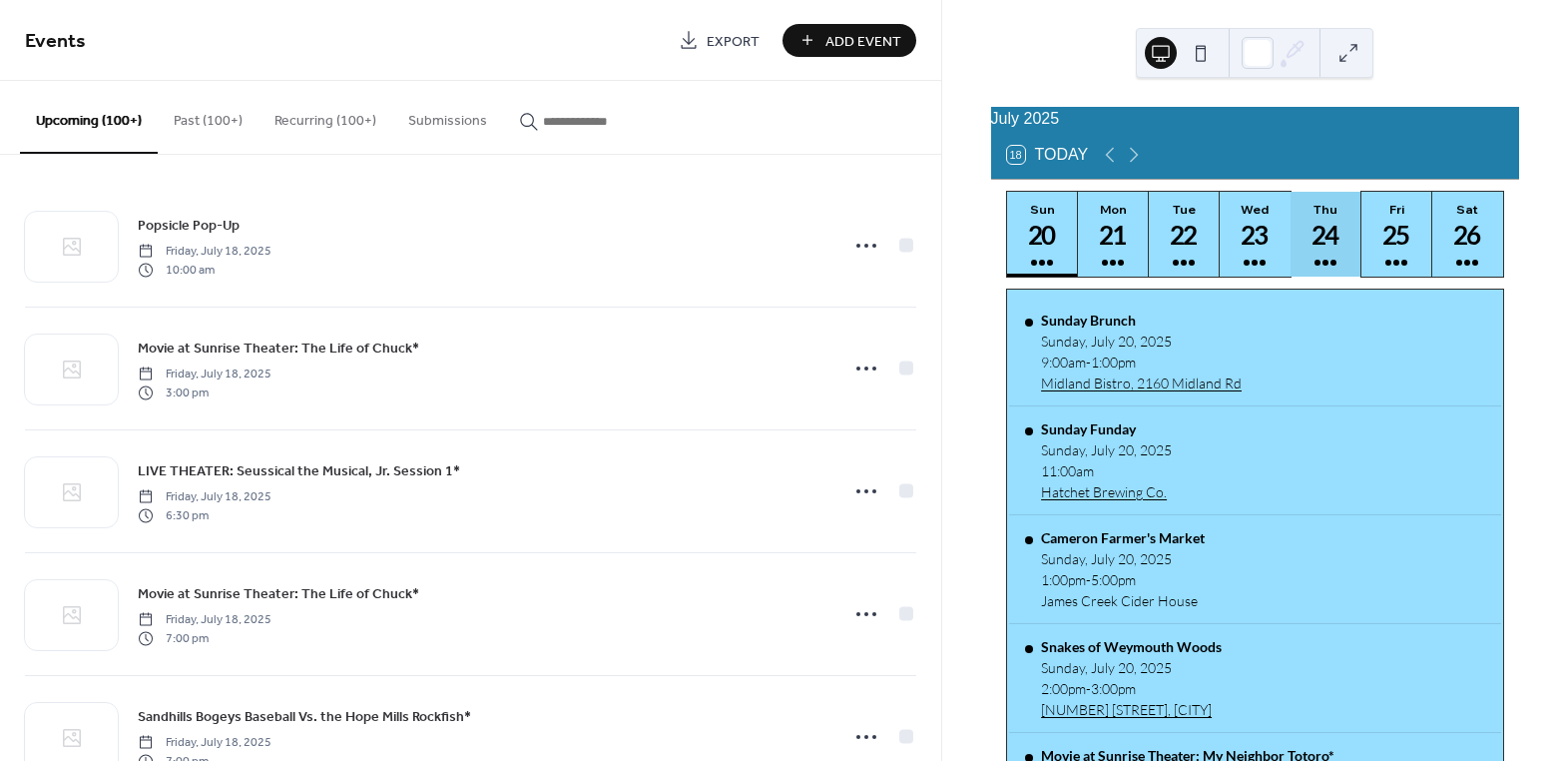 click on "24" at bounding box center [1324, 235] 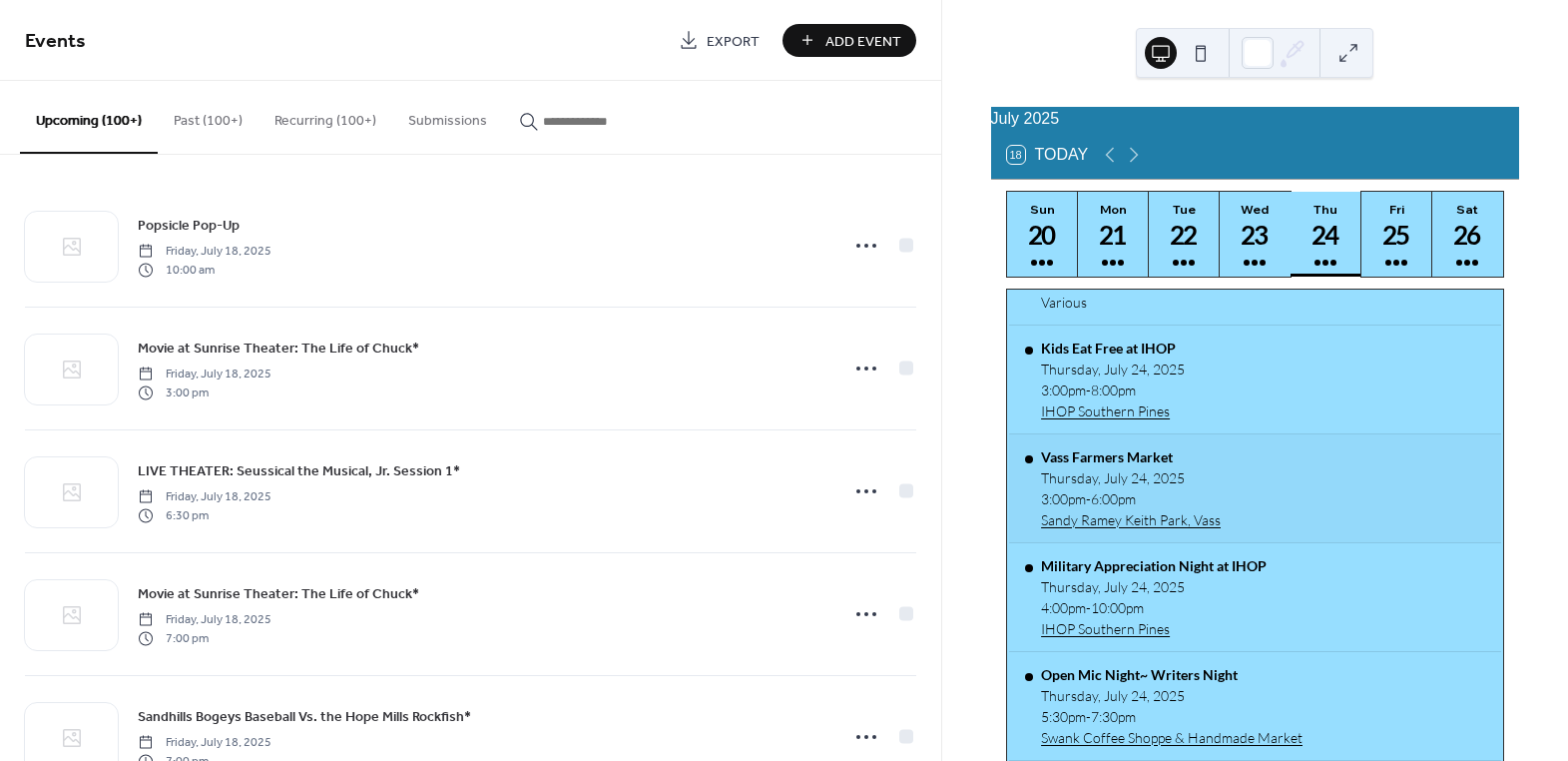 scroll, scrollTop: 453, scrollLeft: 0, axis: vertical 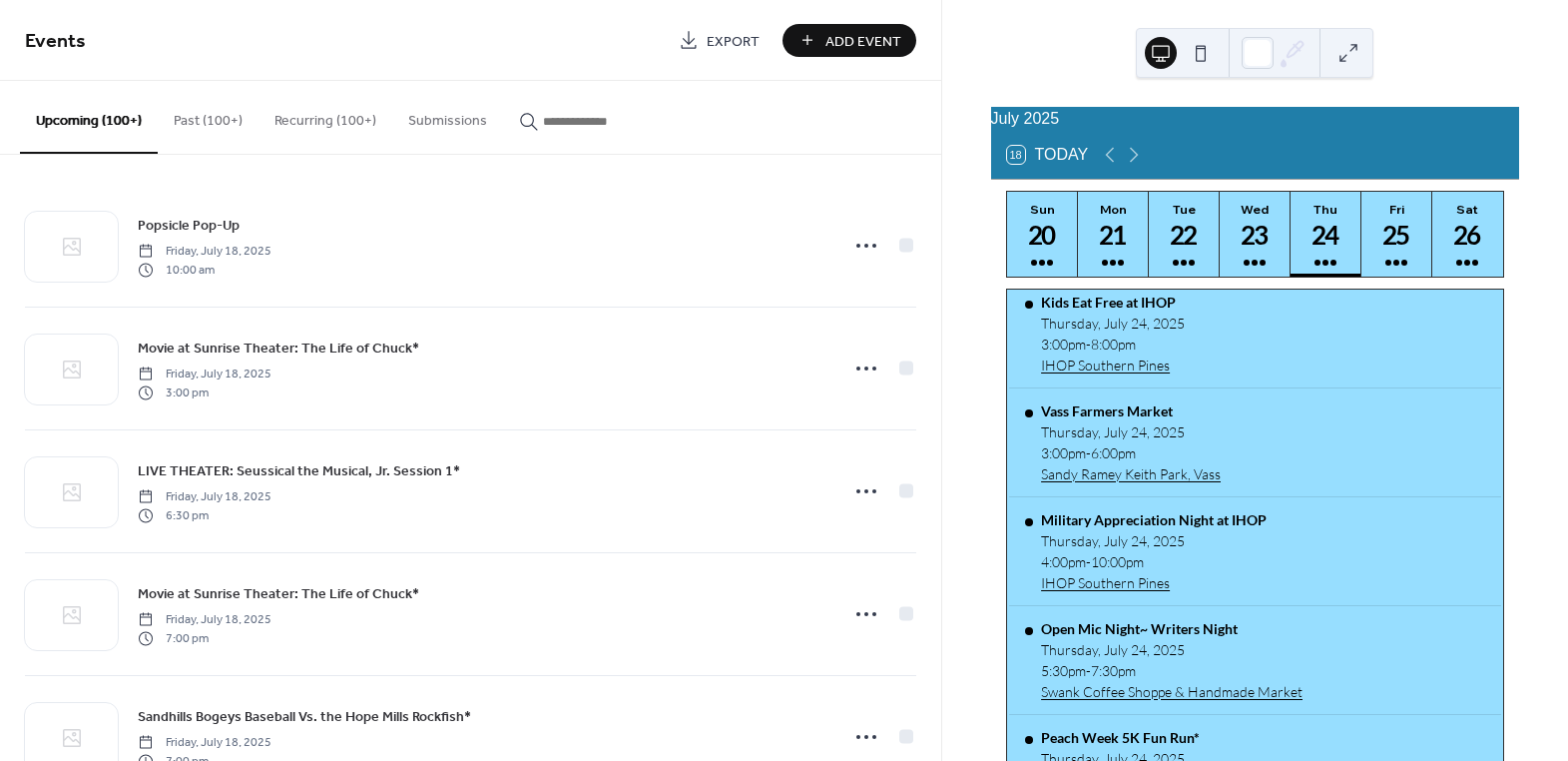 click at bounding box center (603, 121) 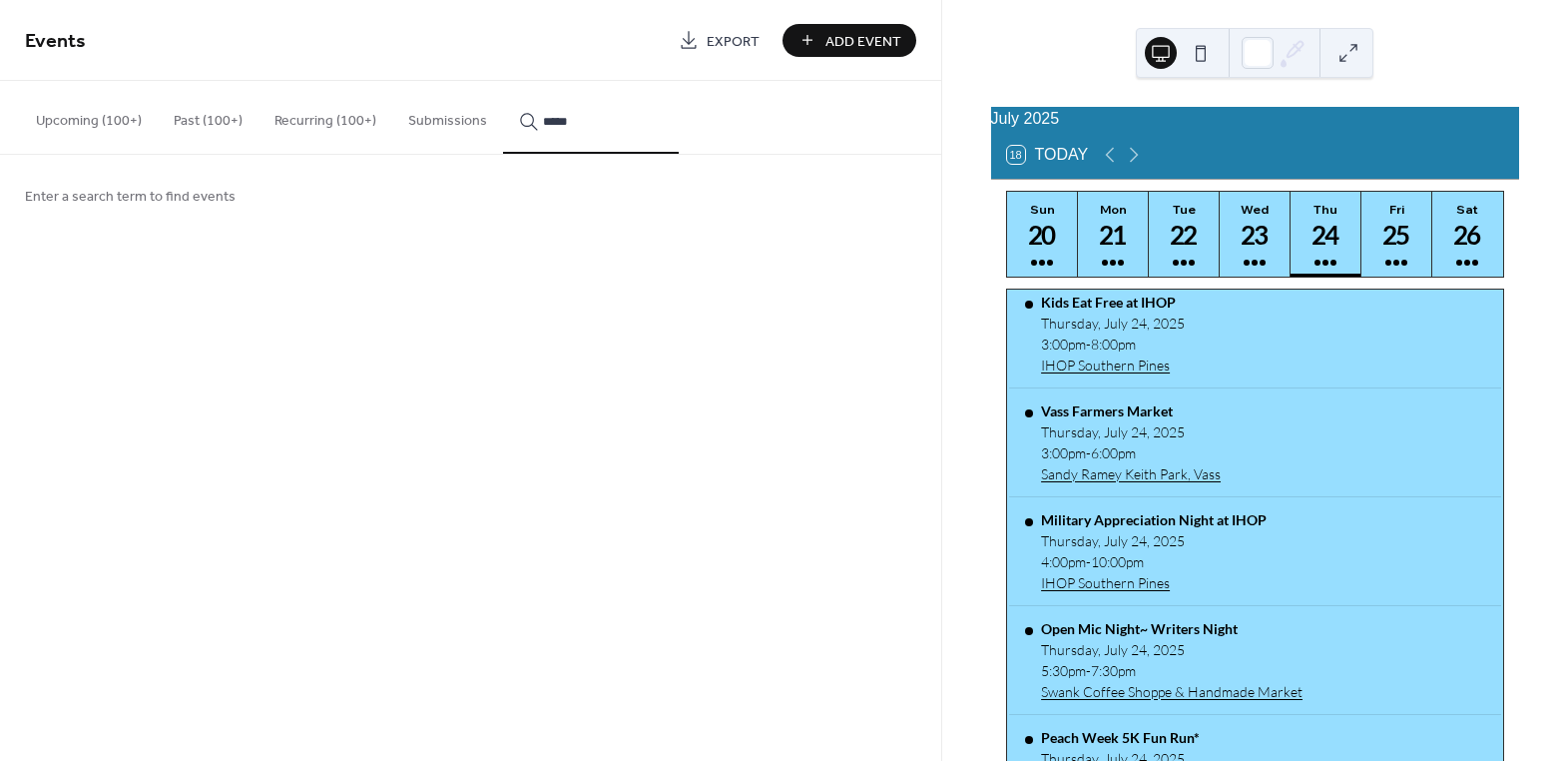 click on "******" at bounding box center (591, 117) 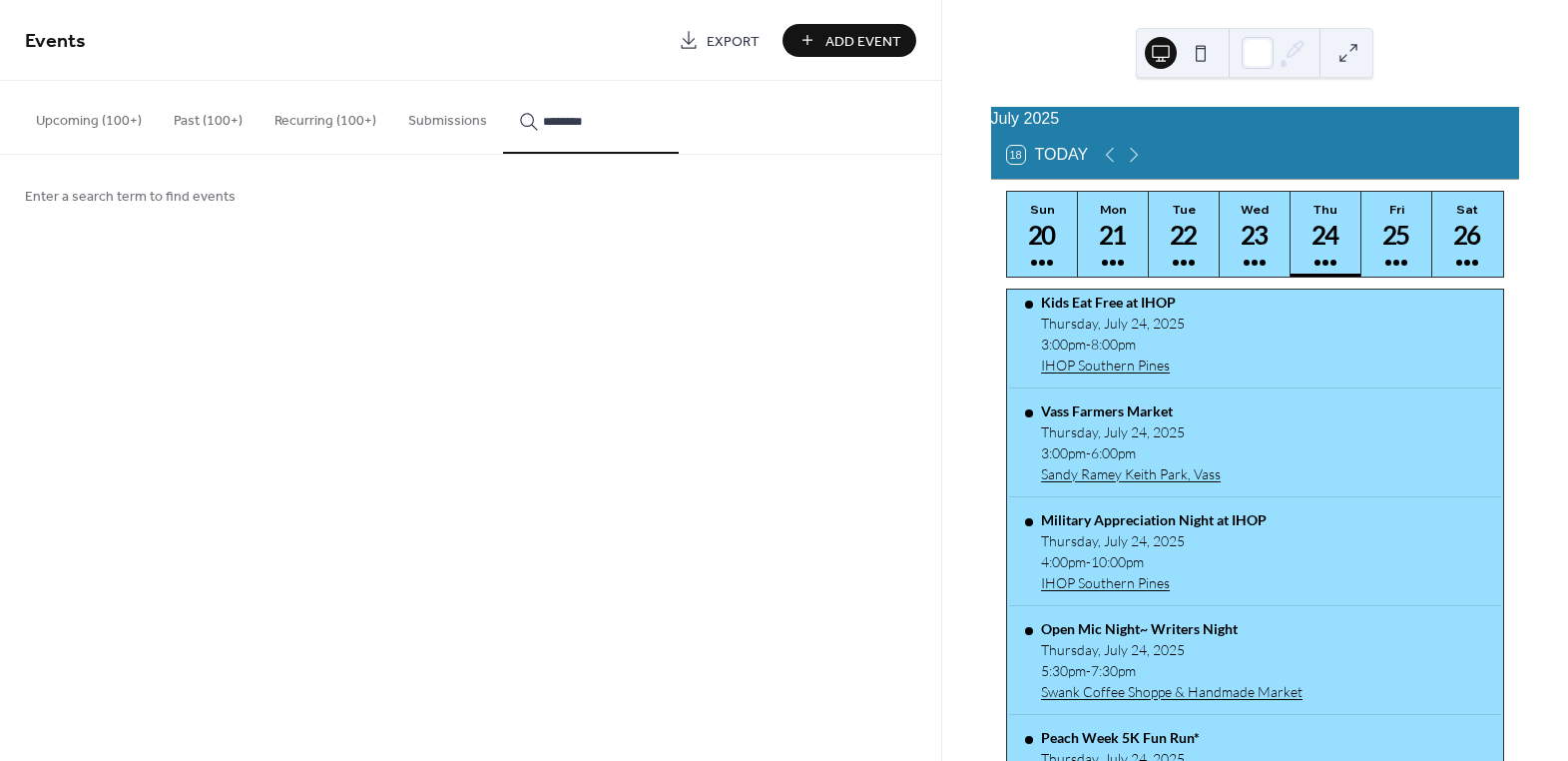 click on "********" at bounding box center [591, 117] 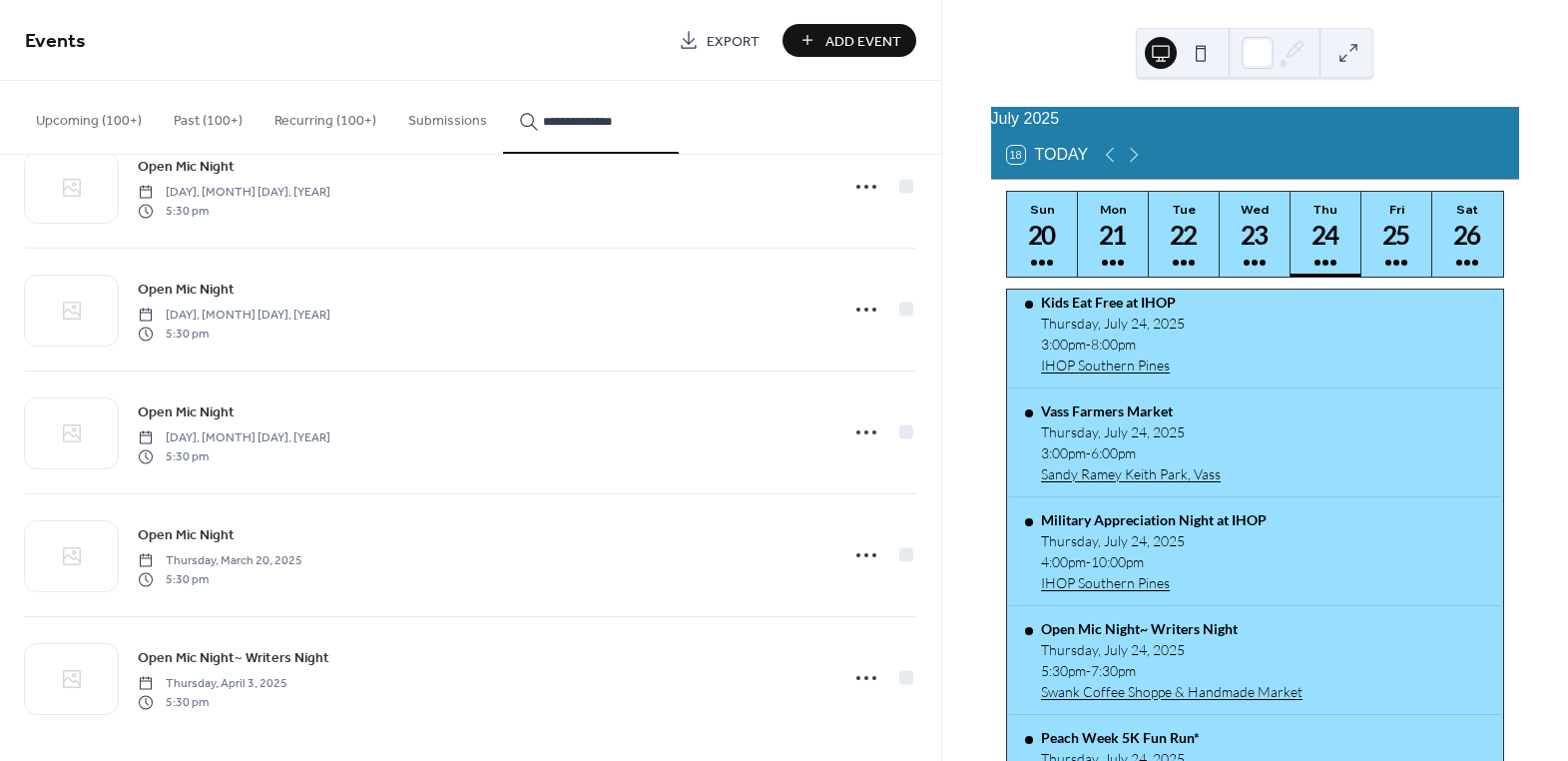 scroll, scrollTop: 557, scrollLeft: 0, axis: vertical 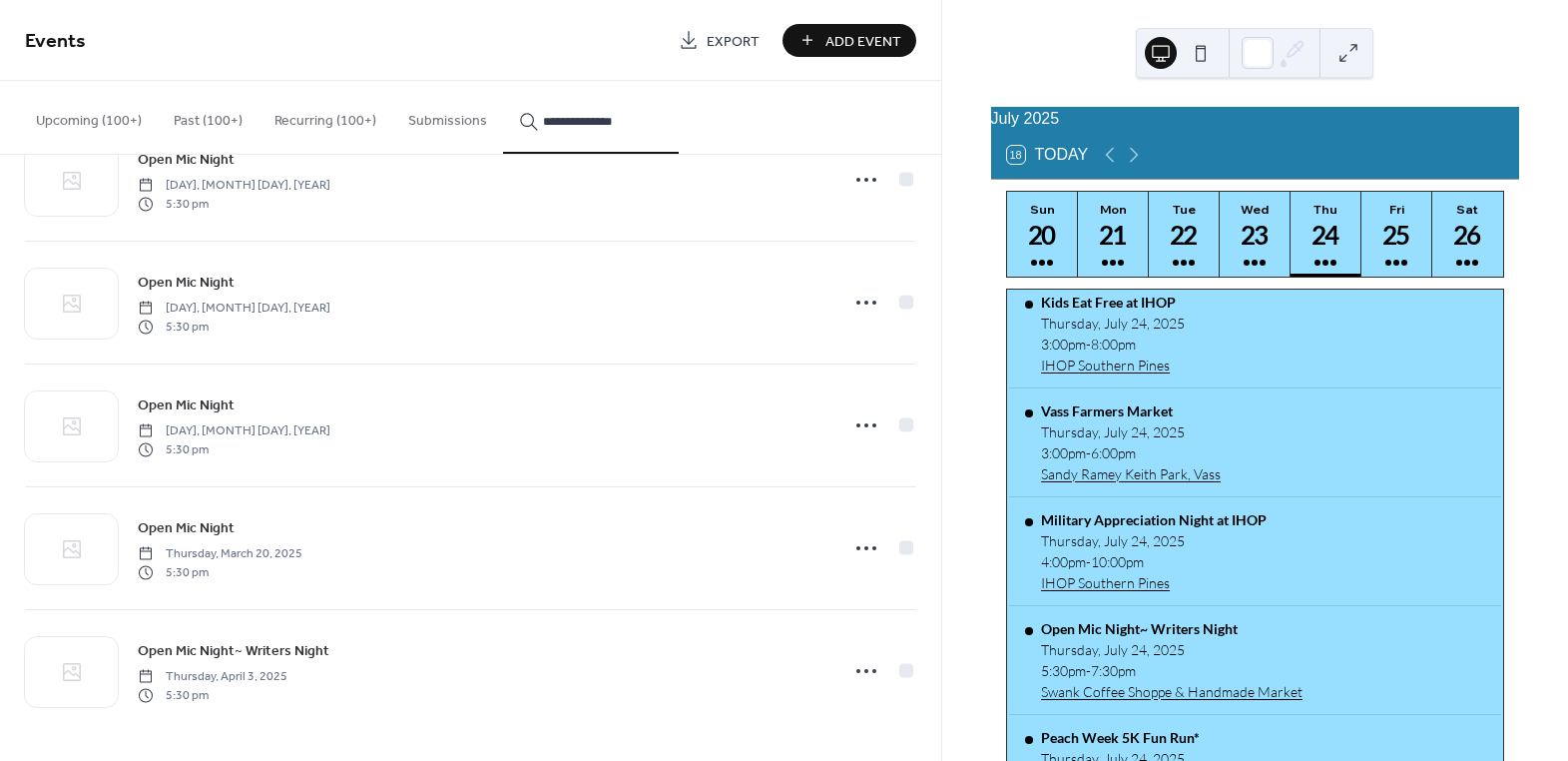 type on "**********" 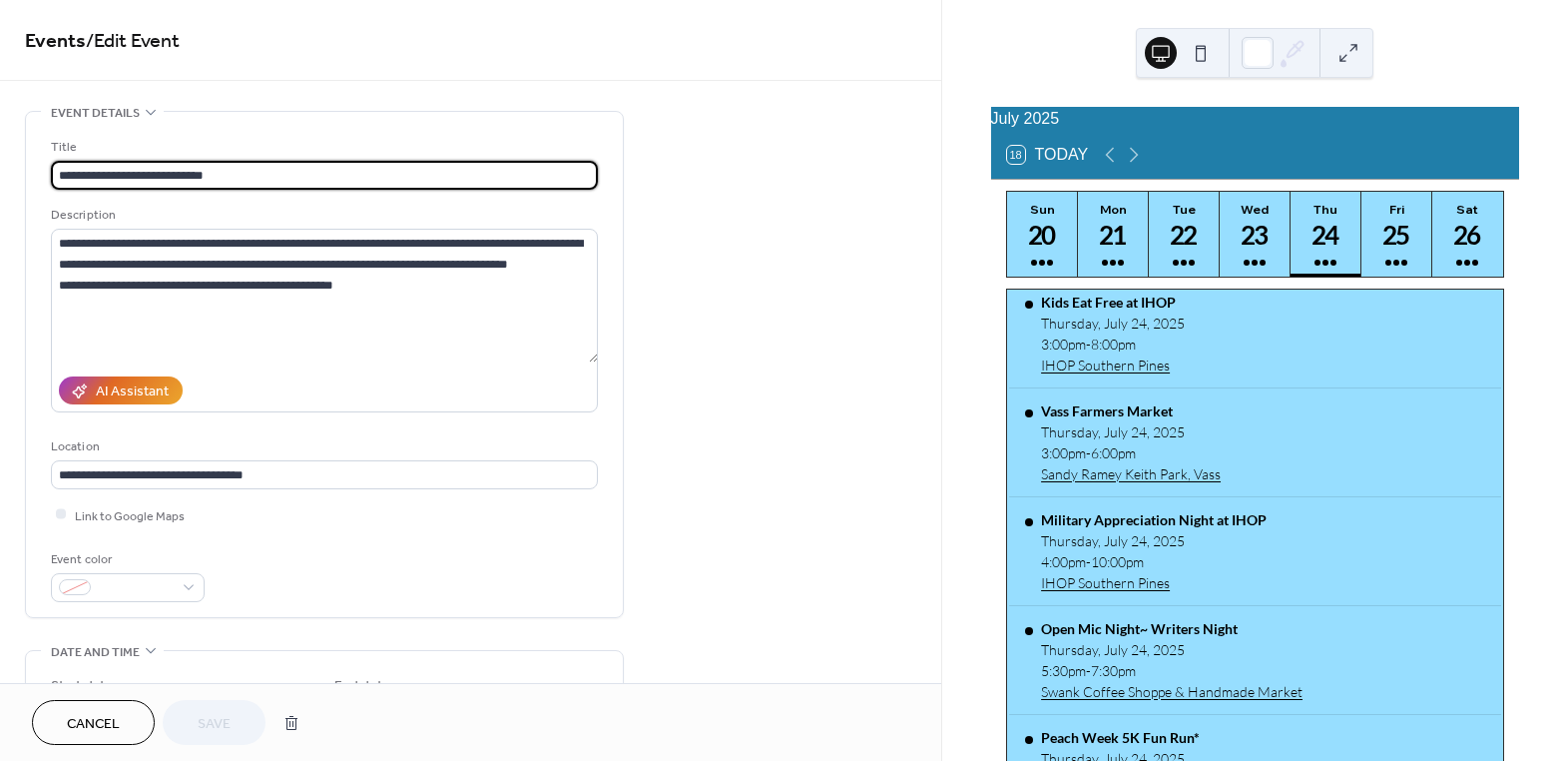 drag, startPoint x: 233, startPoint y: 177, endPoint x: 137, endPoint y: 177, distance: 96 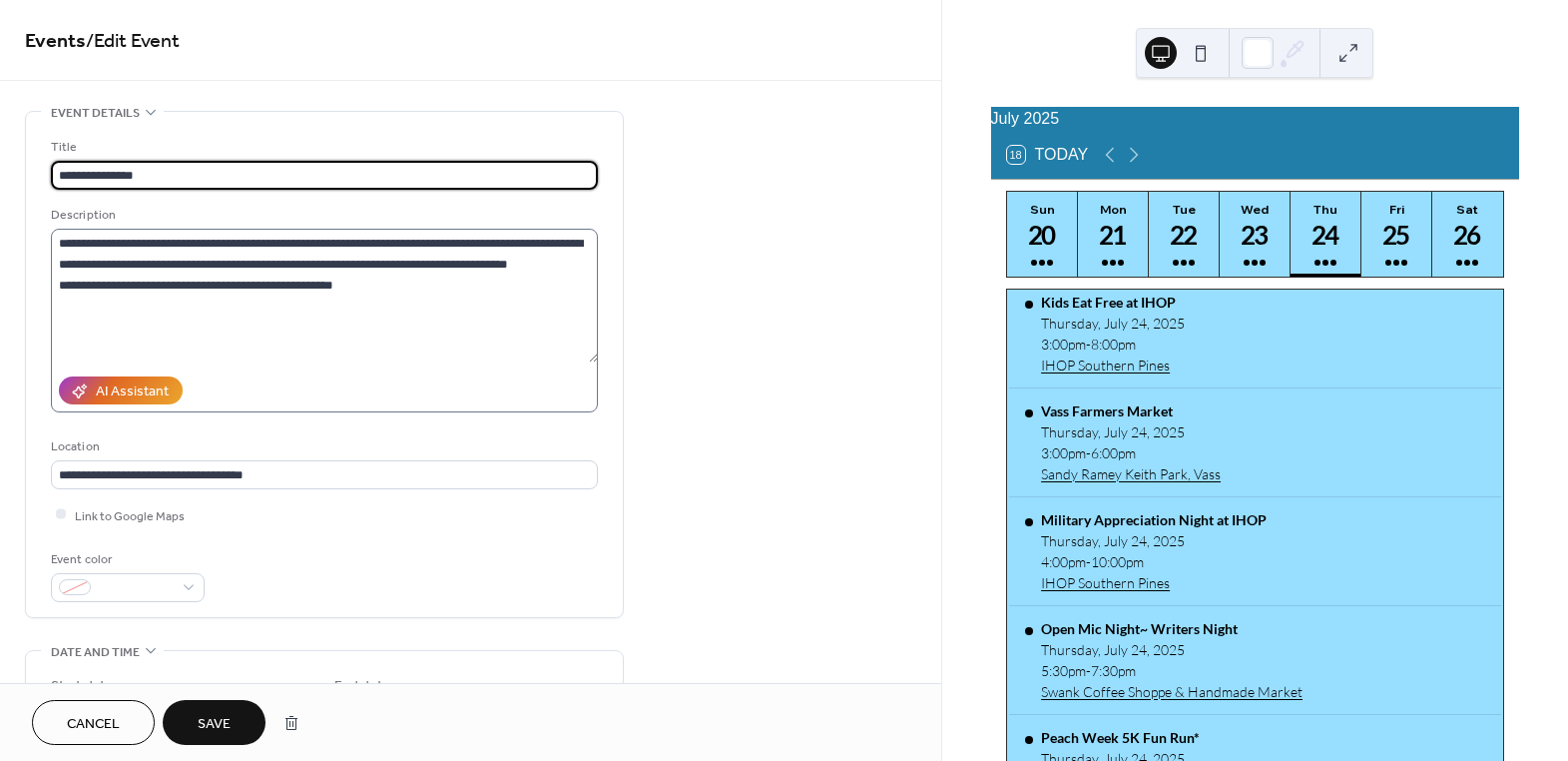 type on "**********" 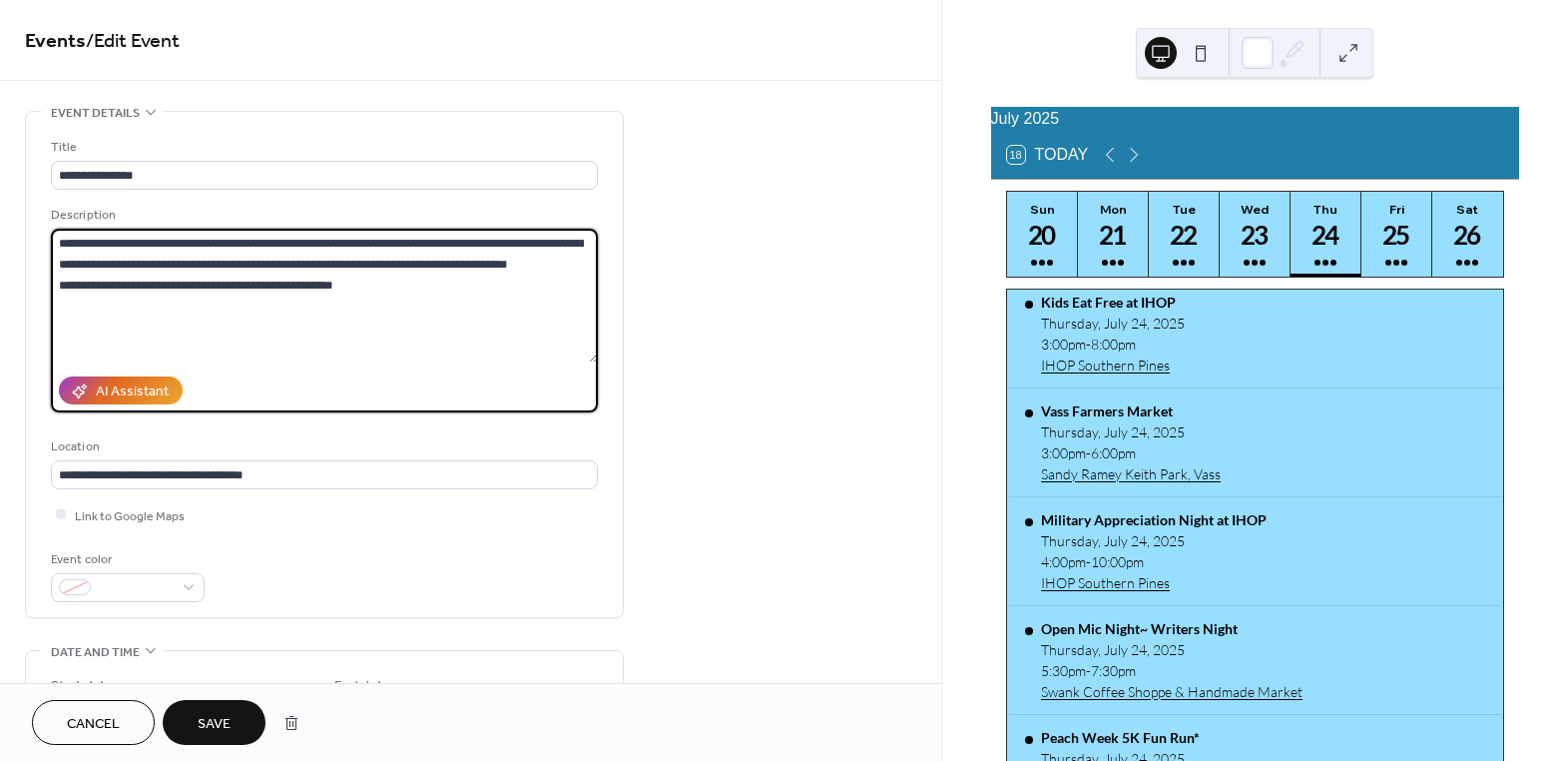 drag, startPoint x: 234, startPoint y: 244, endPoint x: 305, endPoint y: 240, distance: 71.11259 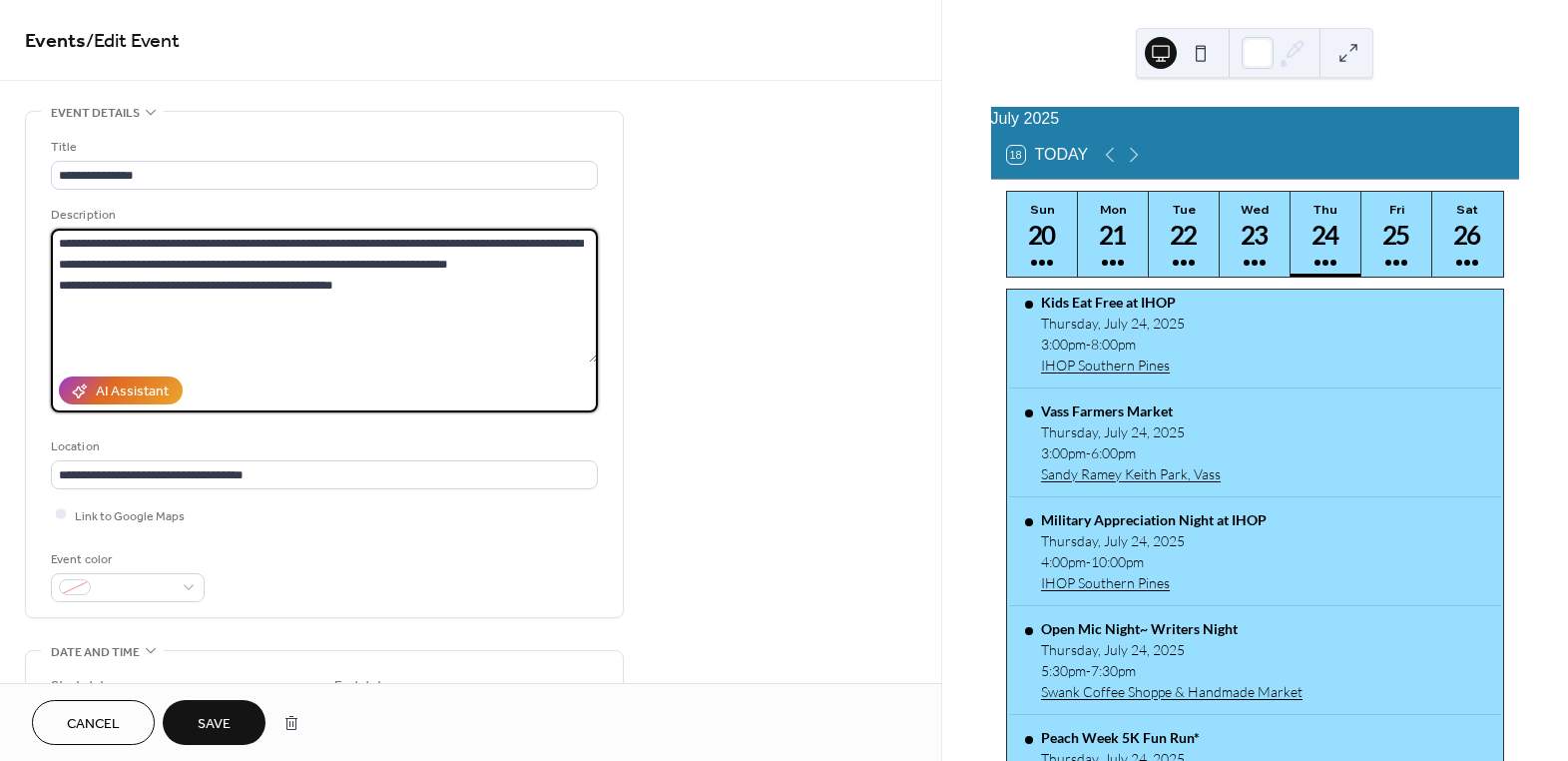 click on "**********" at bounding box center (324, 296) 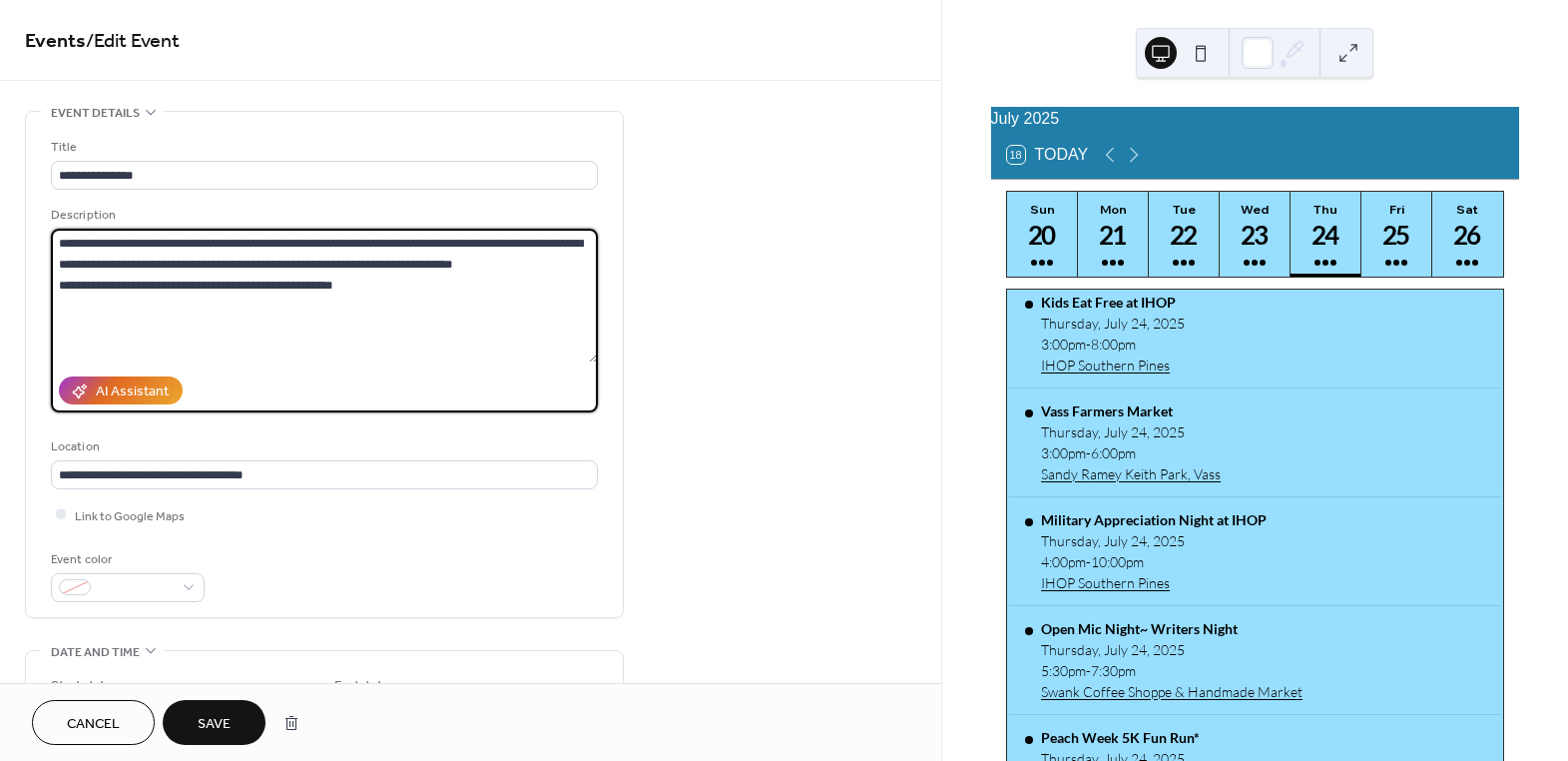 drag, startPoint x: 290, startPoint y: 240, endPoint x: 509, endPoint y: 267, distance: 220.65811 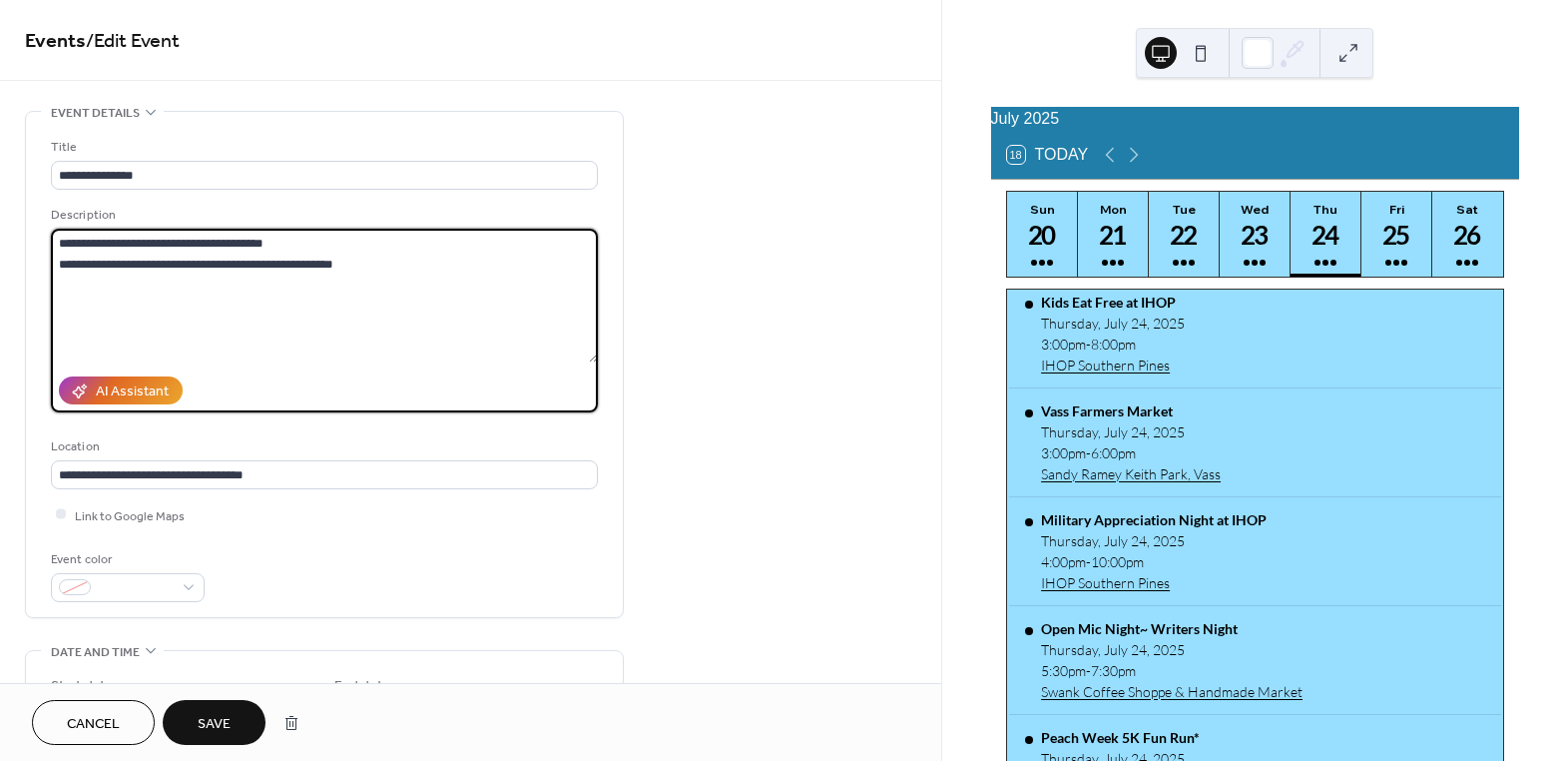 click on "**********" at bounding box center [324, 296] 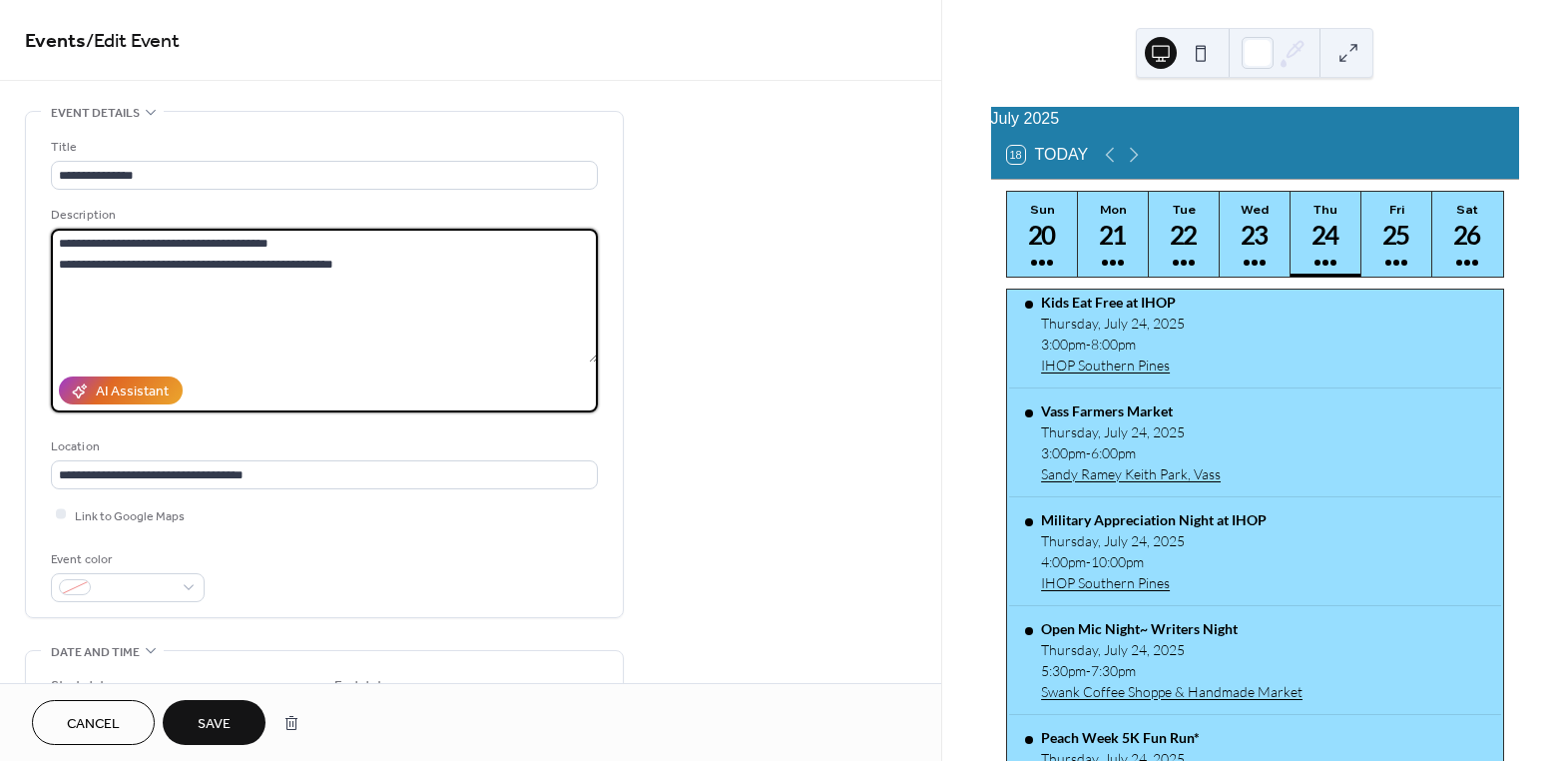 paste on "**********" 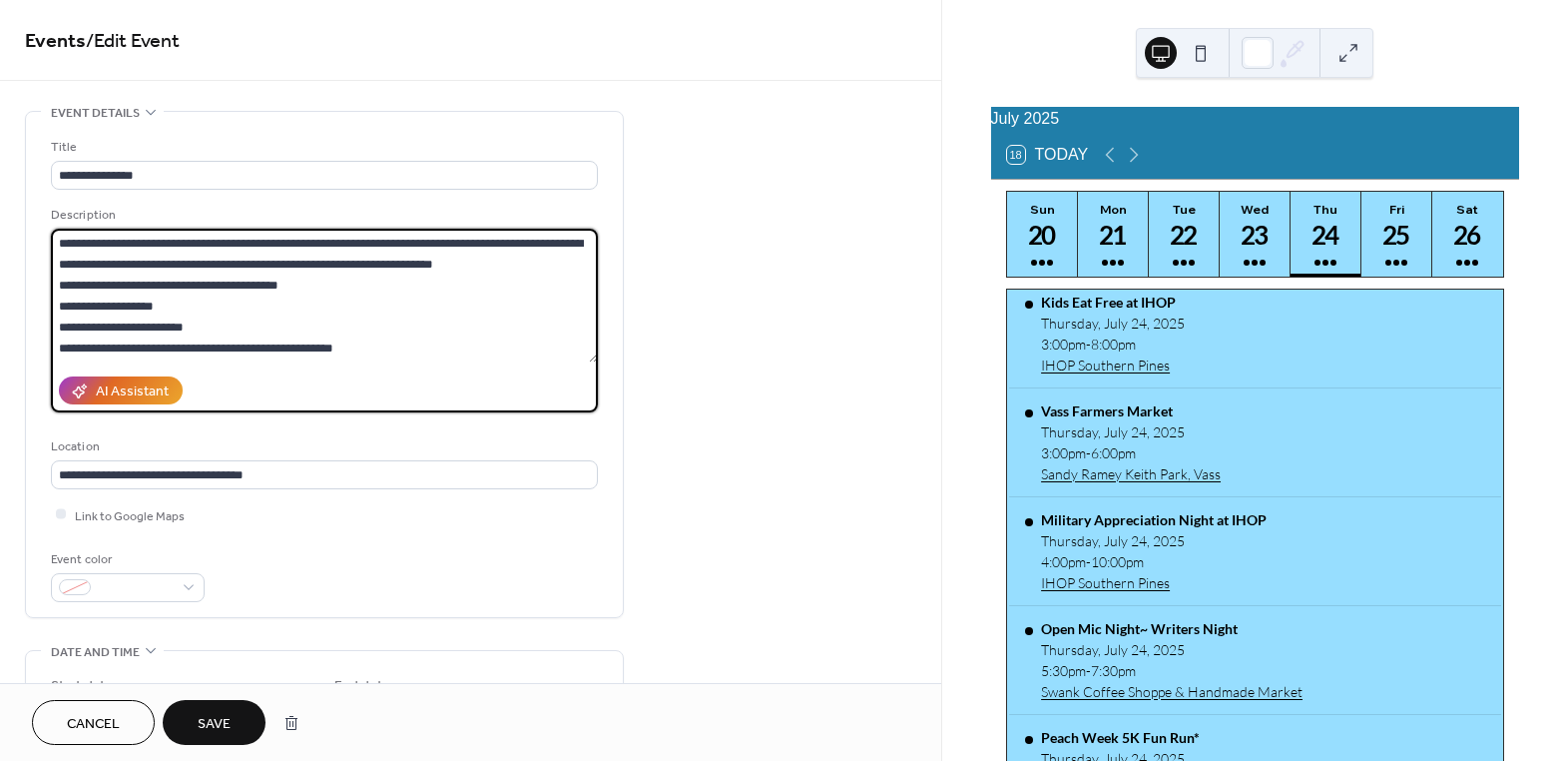 drag, startPoint x: 292, startPoint y: 242, endPoint x: -1, endPoint y: 241, distance: 293.0017 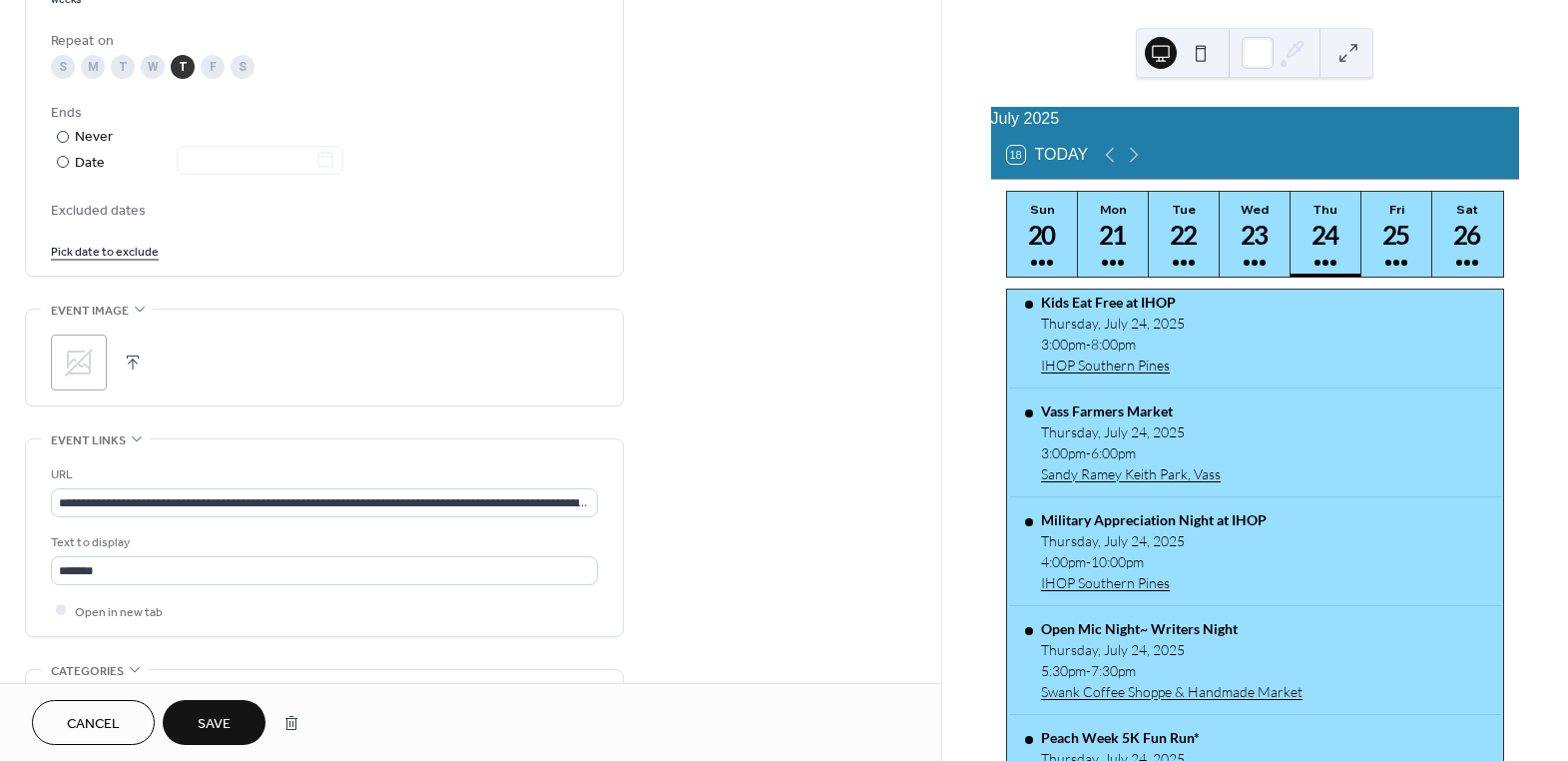 scroll, scrollTop: 1089, scrollLeft: 0, axis: vertical 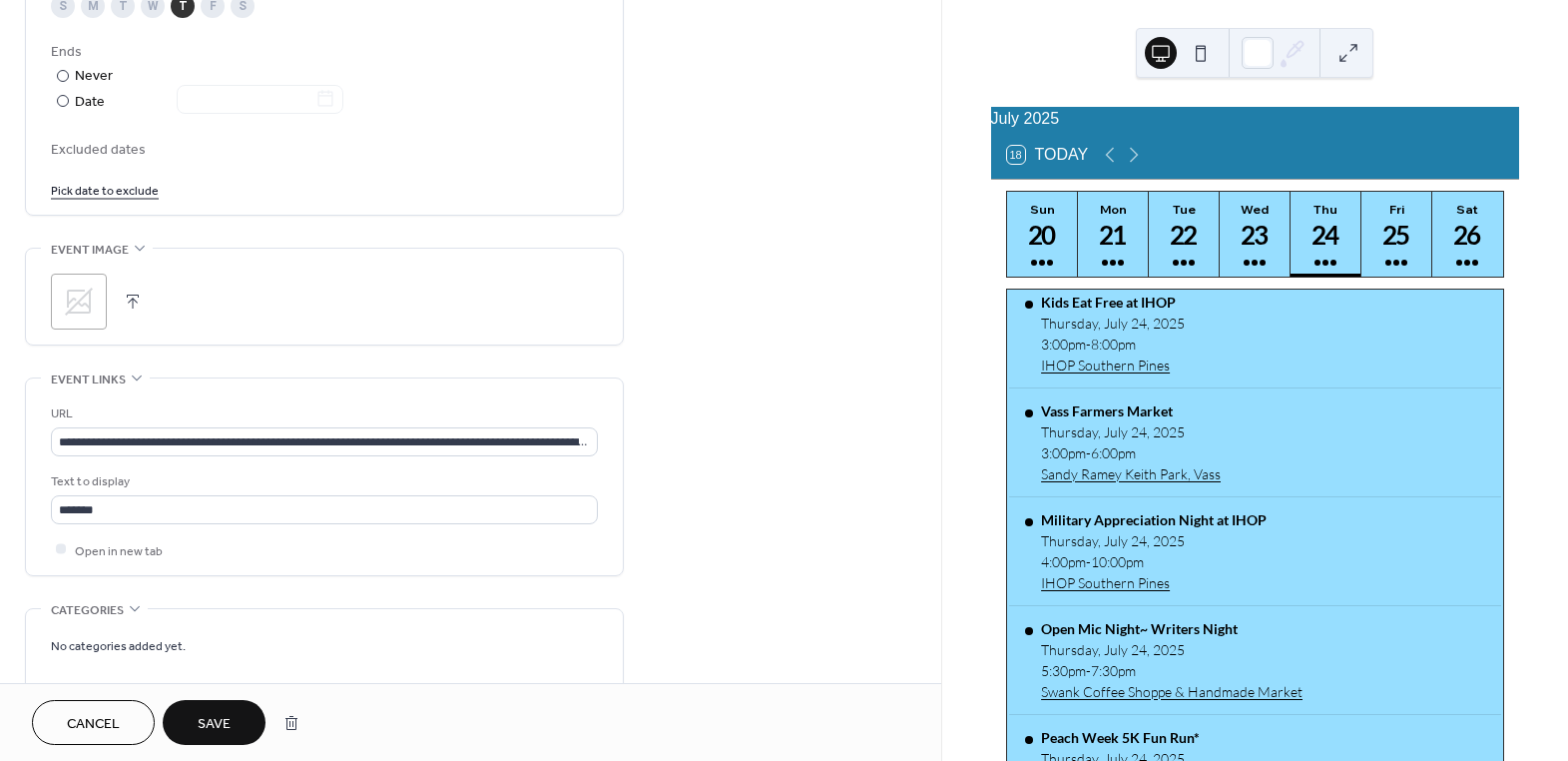 type on "**********" 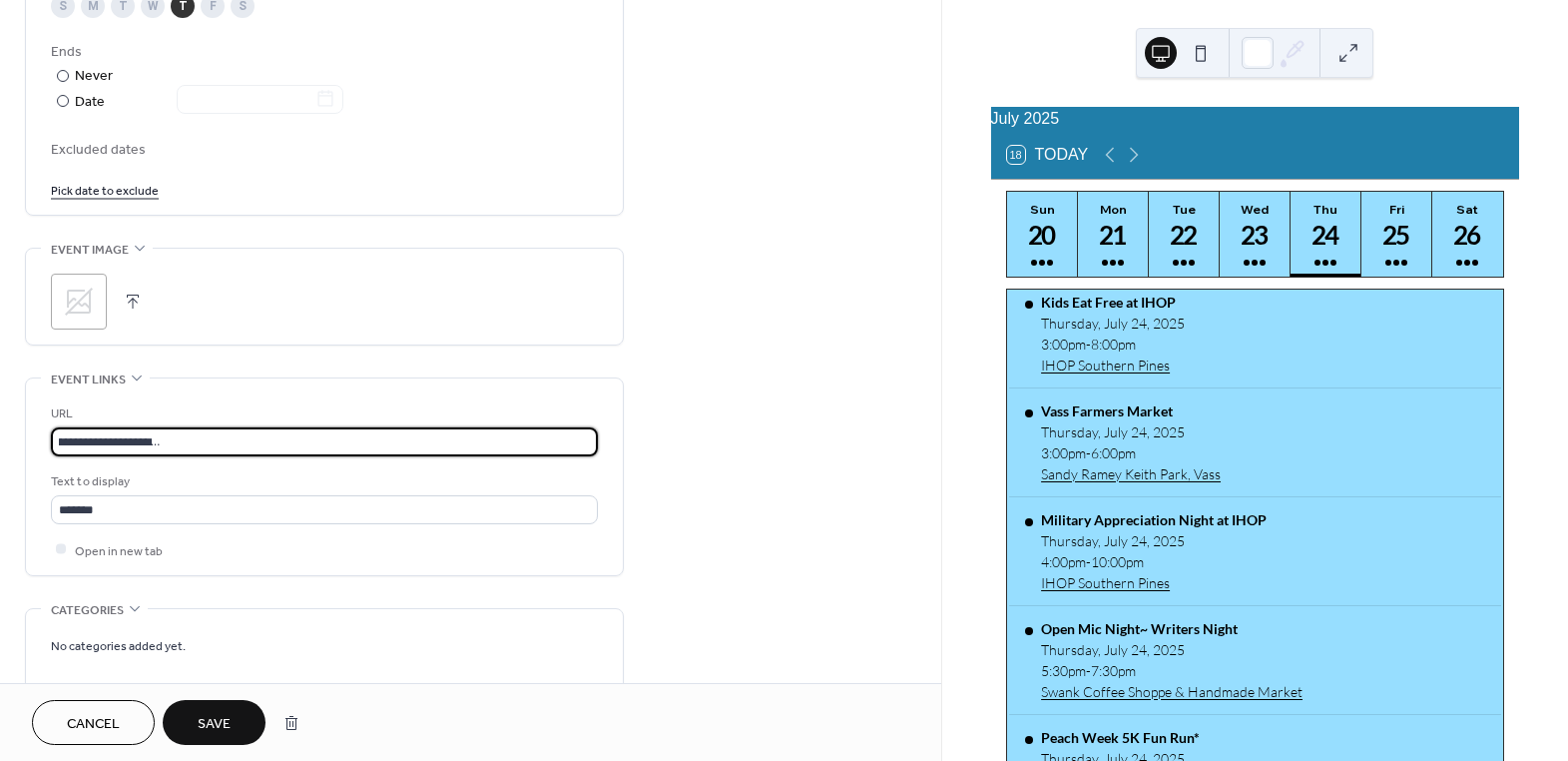 drag, startPoint x: 59, startPoint y: 435, endPoint x: 826, endPoint y: 437, distance: 767.0026 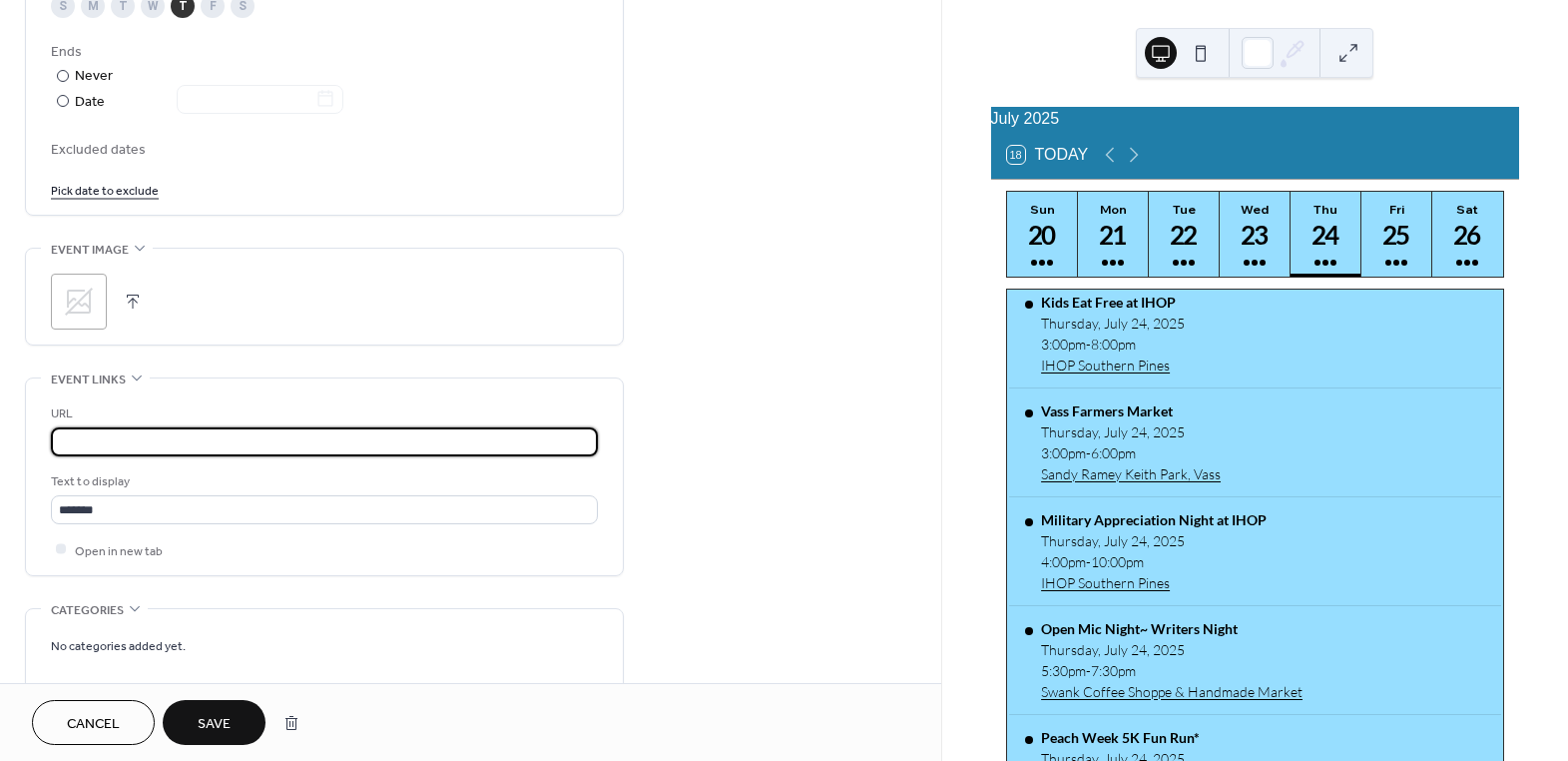 scroll, scrollTop: 0, scrollLeft: 963, axis: horizontal 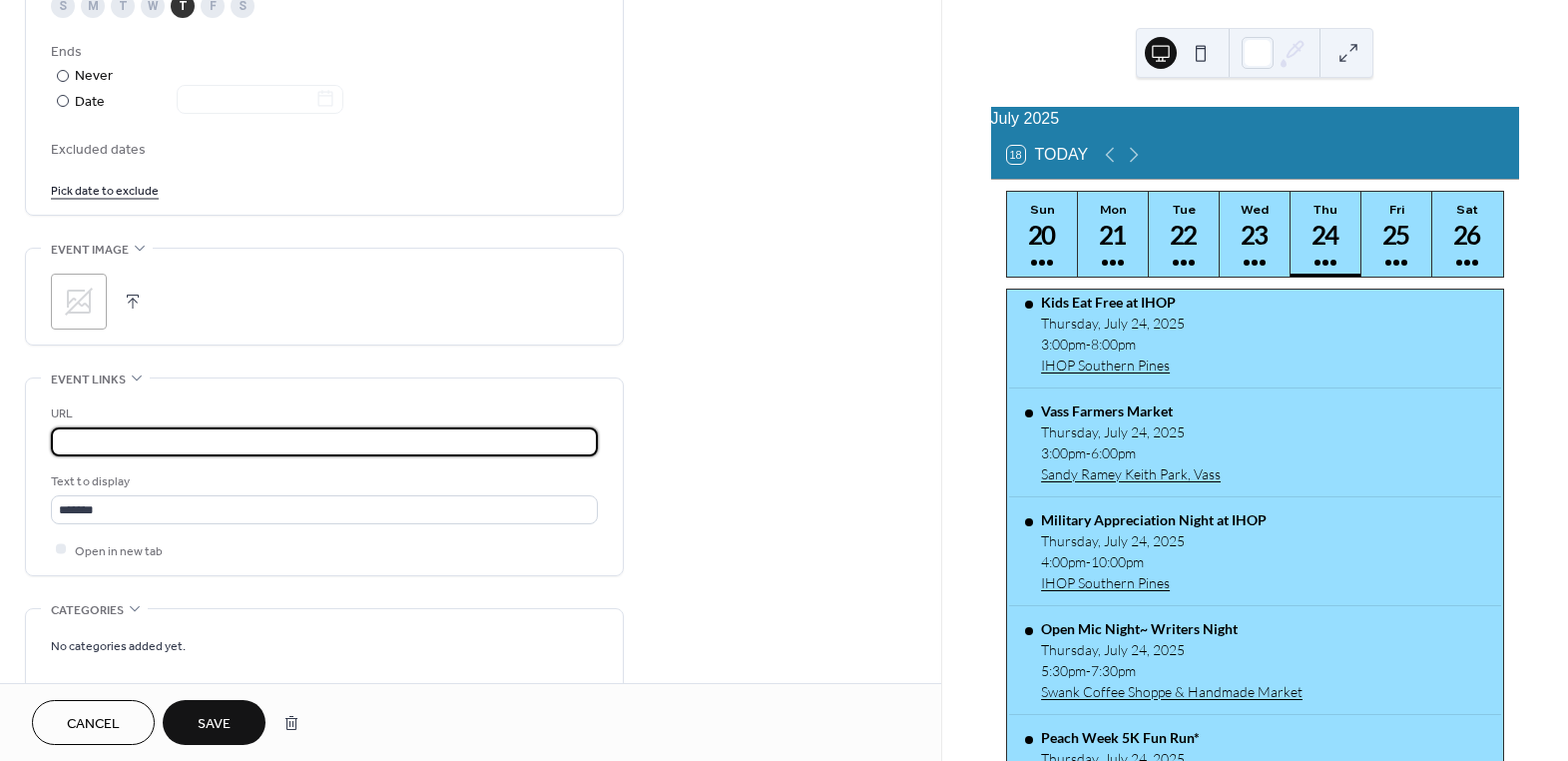 type on "**********" 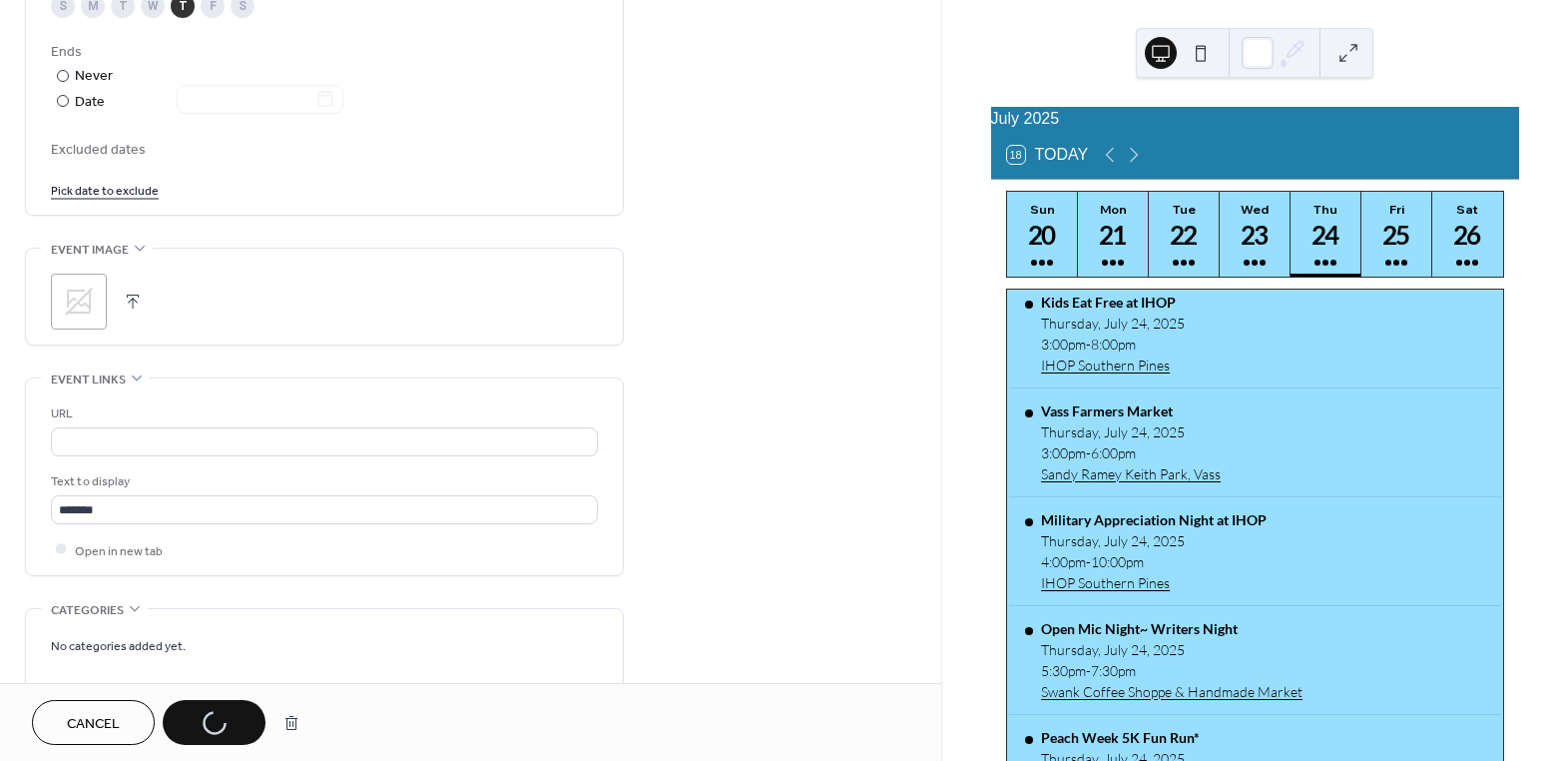 scroll, scrollTop: 0, scrollLeft: 0, axis: both 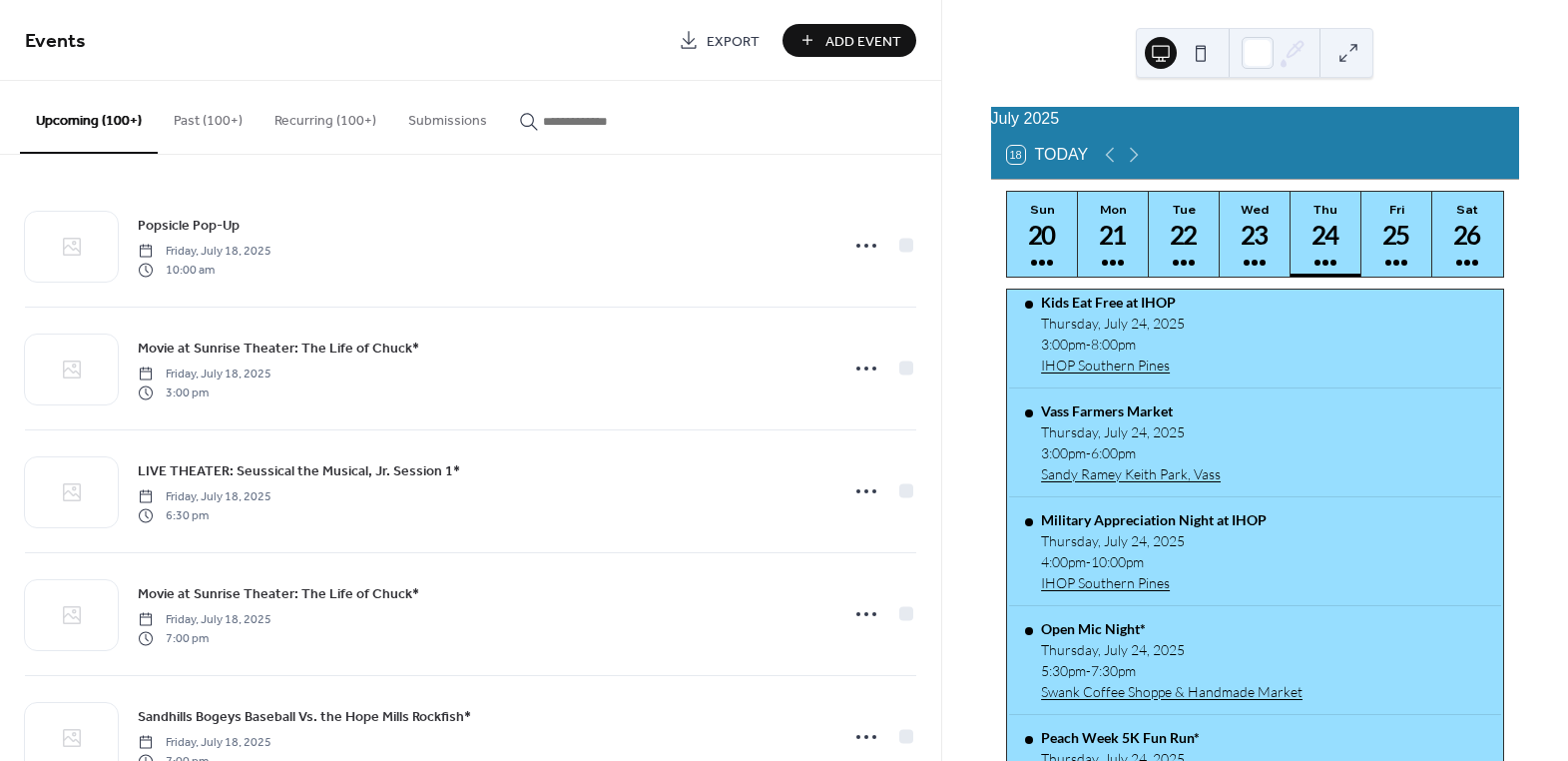 click at bounding box center [603, 121] 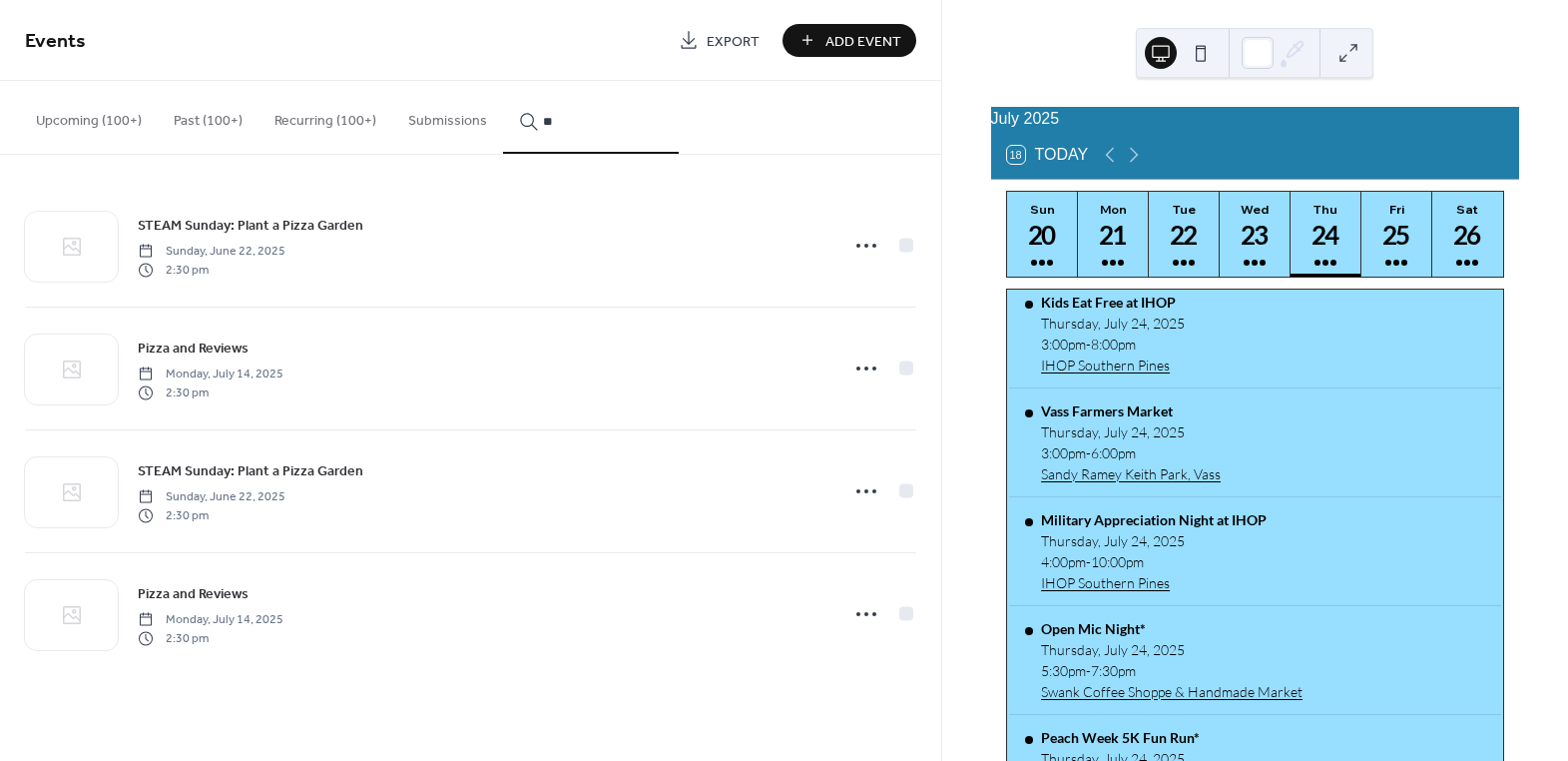 type on "*" 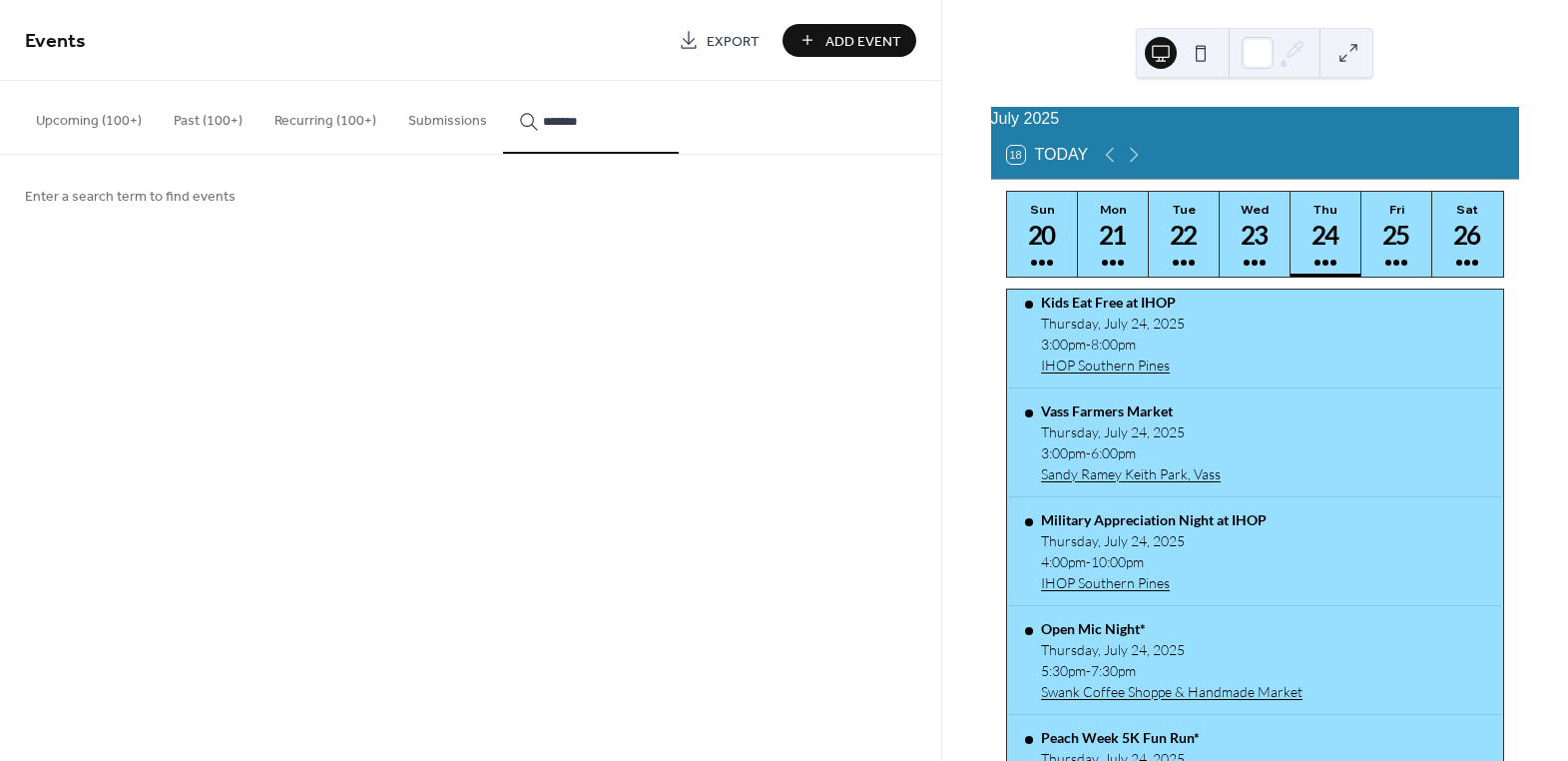 click on "********" at bounding box center [591, 117] 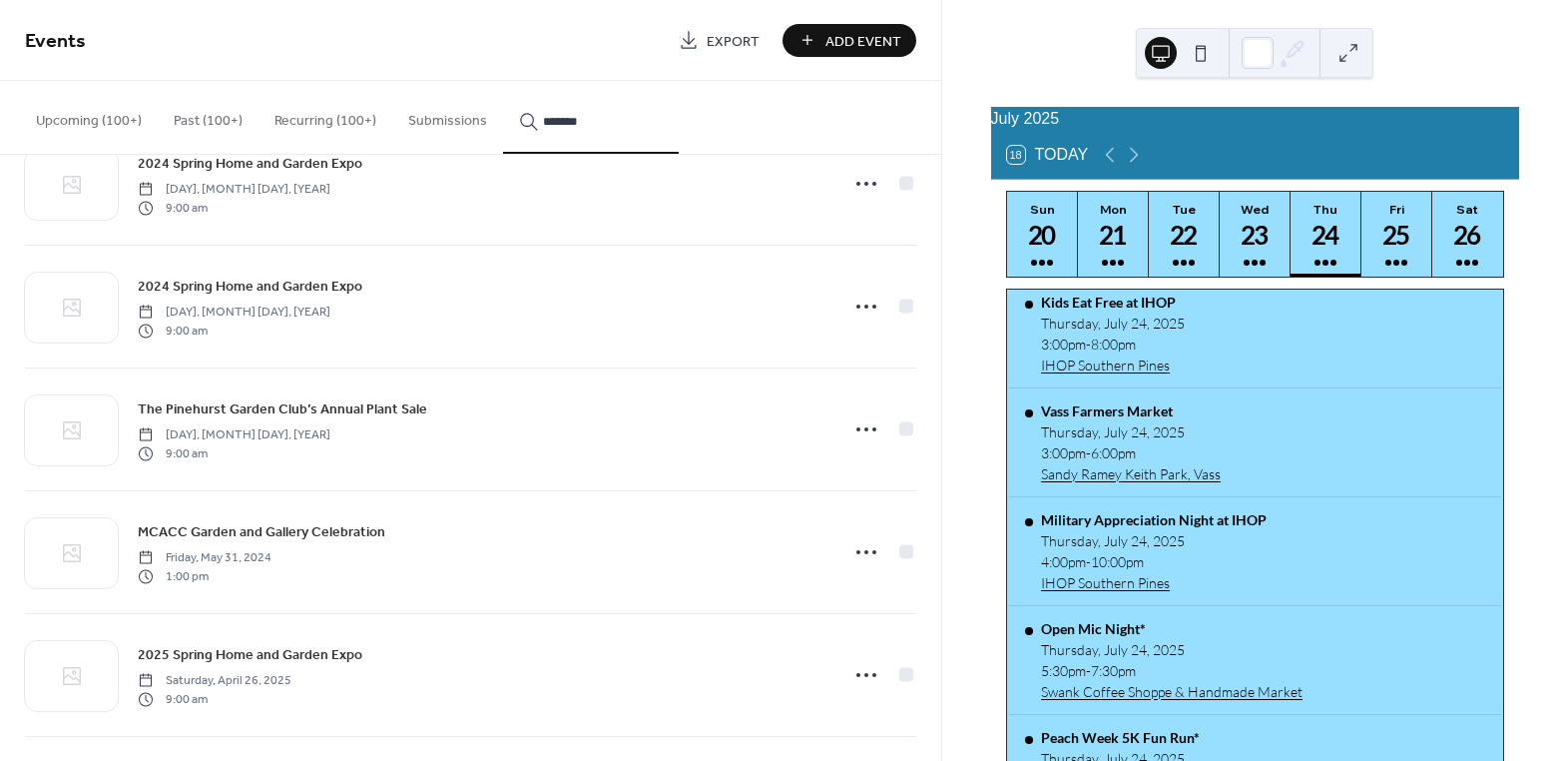 scroll, scrollTop: 189, scrollLeft: 0, axis: vertical 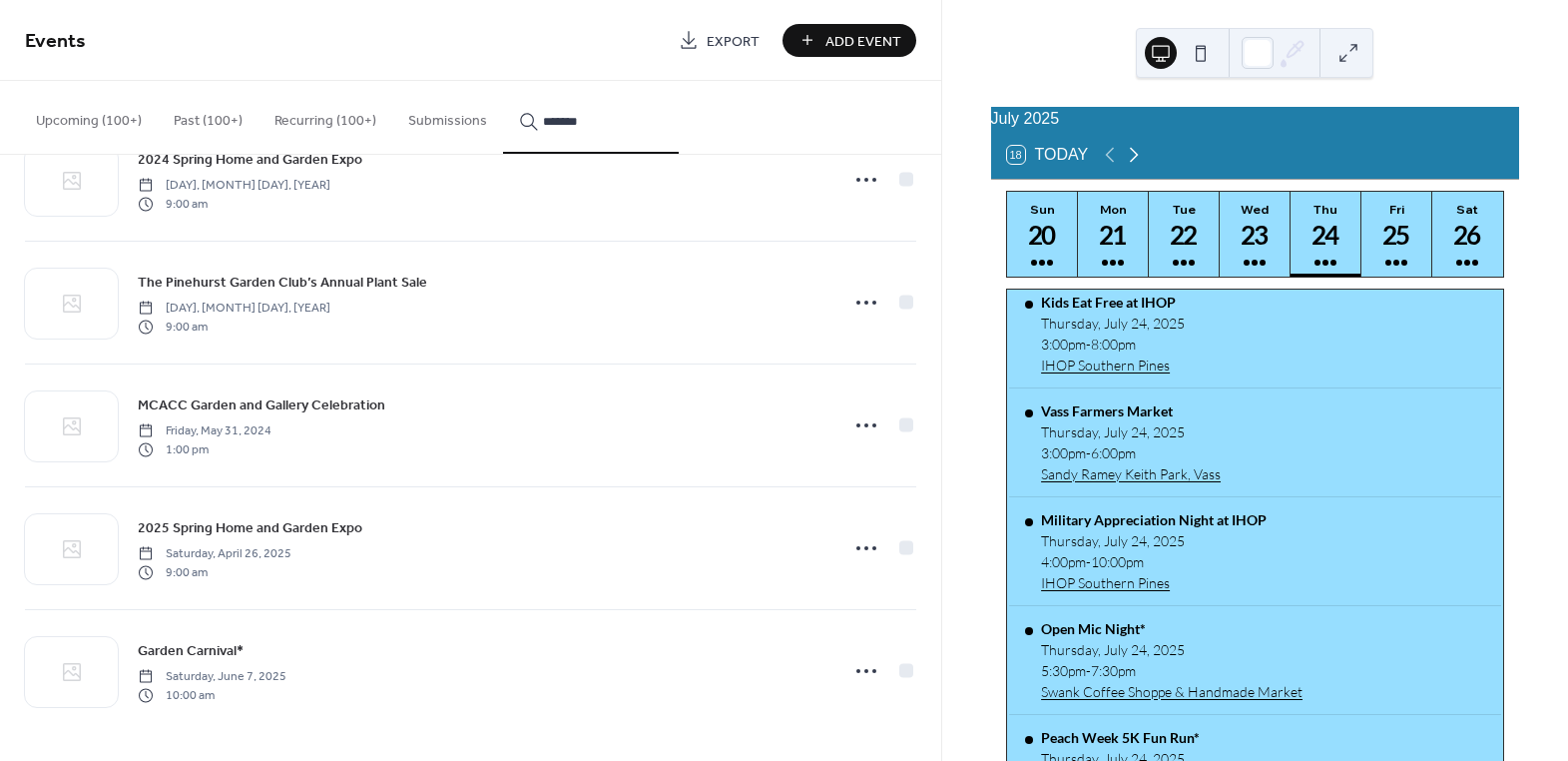 type on "******" 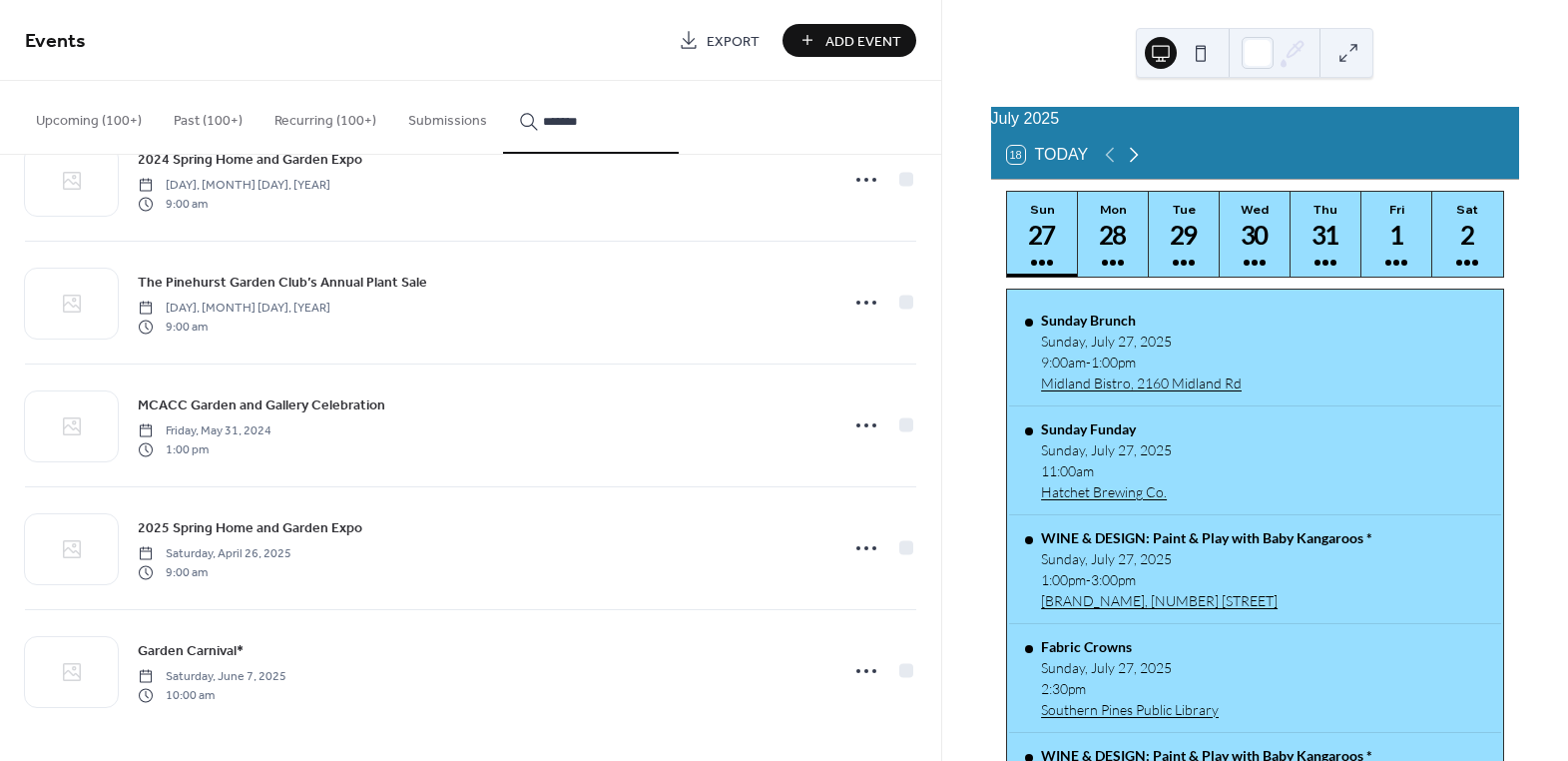 scroll, scrollTop: 0, scrollLeft: 0, axis: both 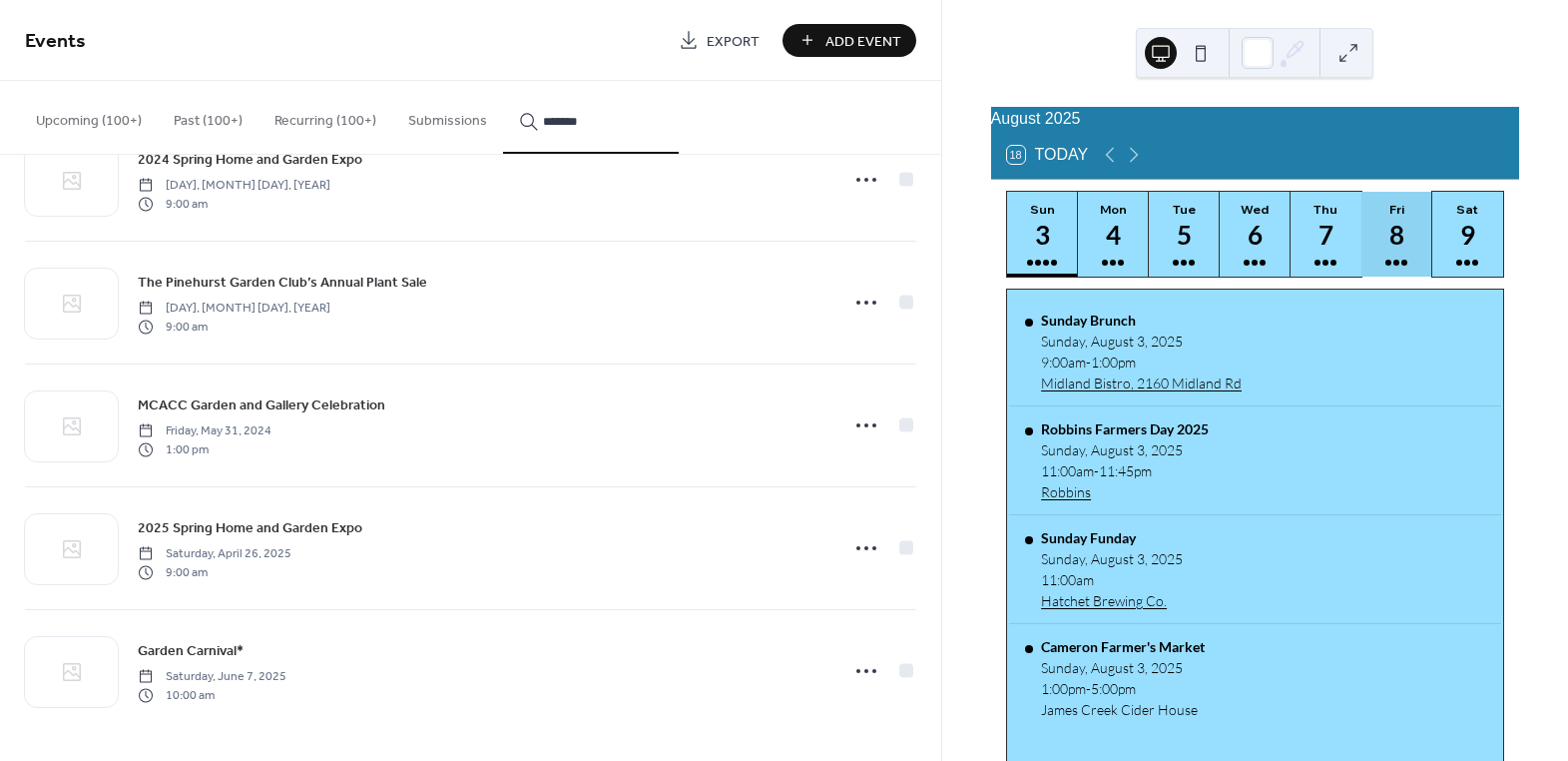 click on "8" at bounding box center (1395, 235) 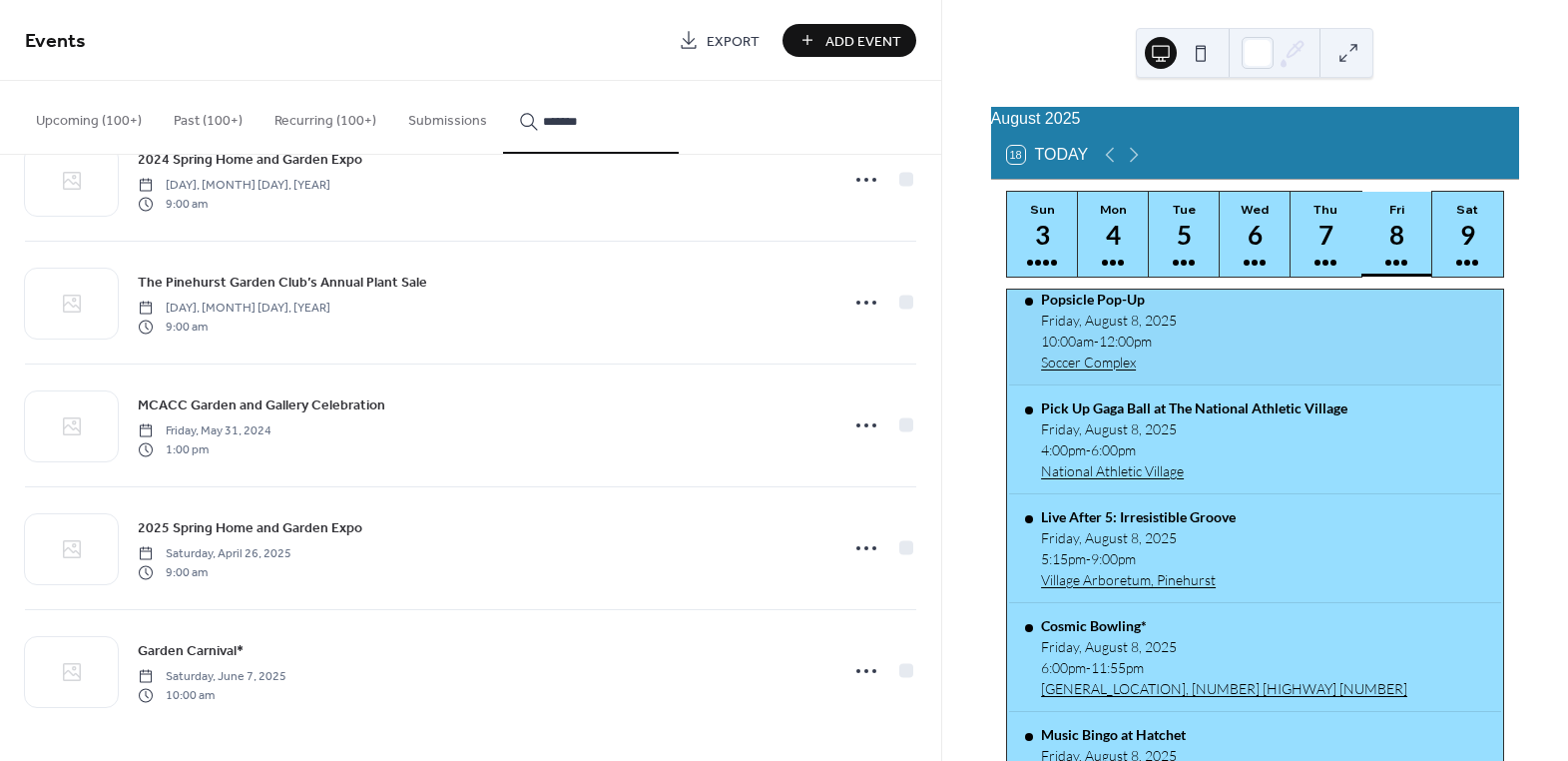 scroll, scrollTop: 205, scrollLeft: 0, axis: vertical 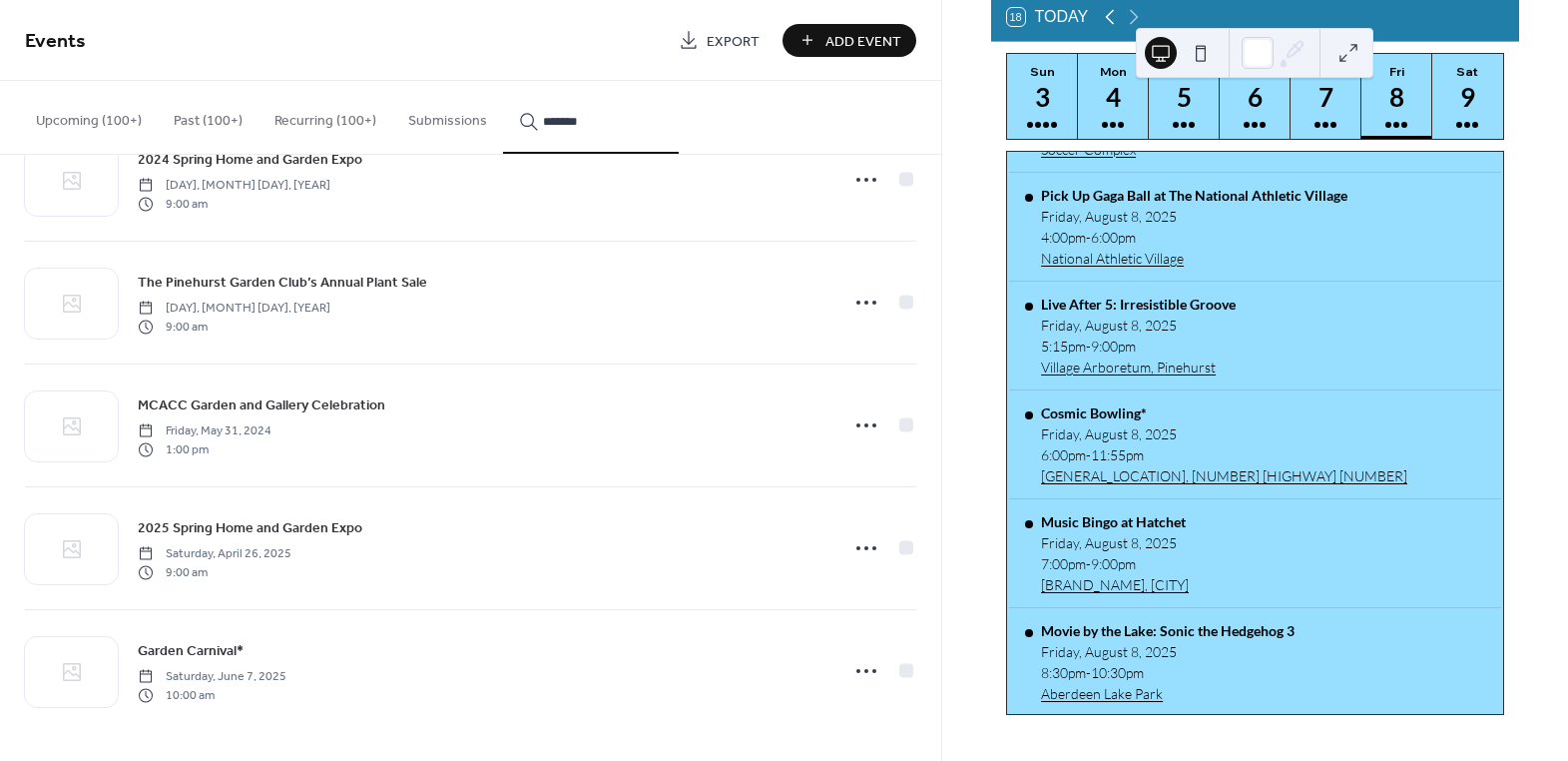click 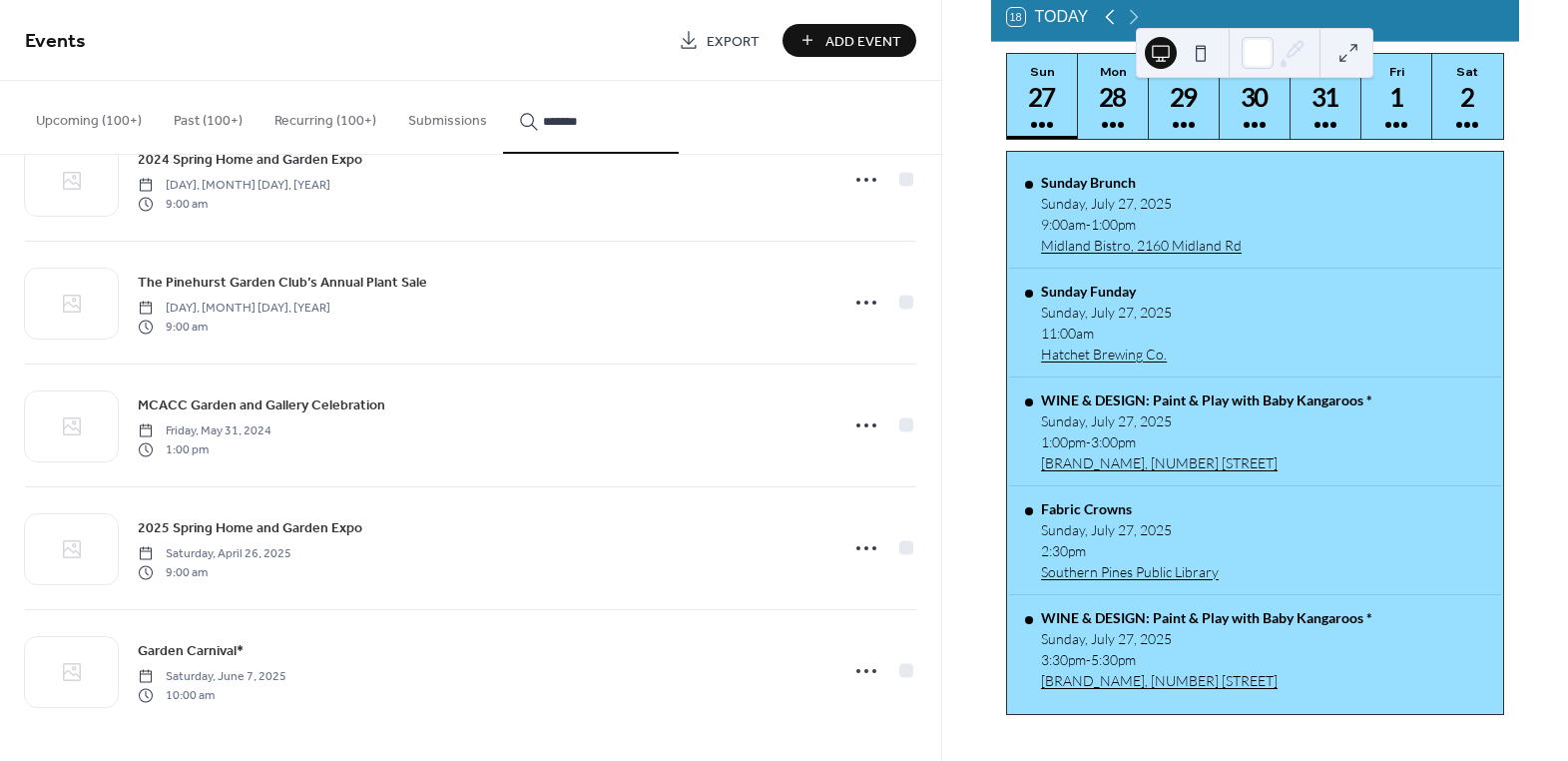 scroll, scrollTop: 0, scrollLeft: 0, axis: both 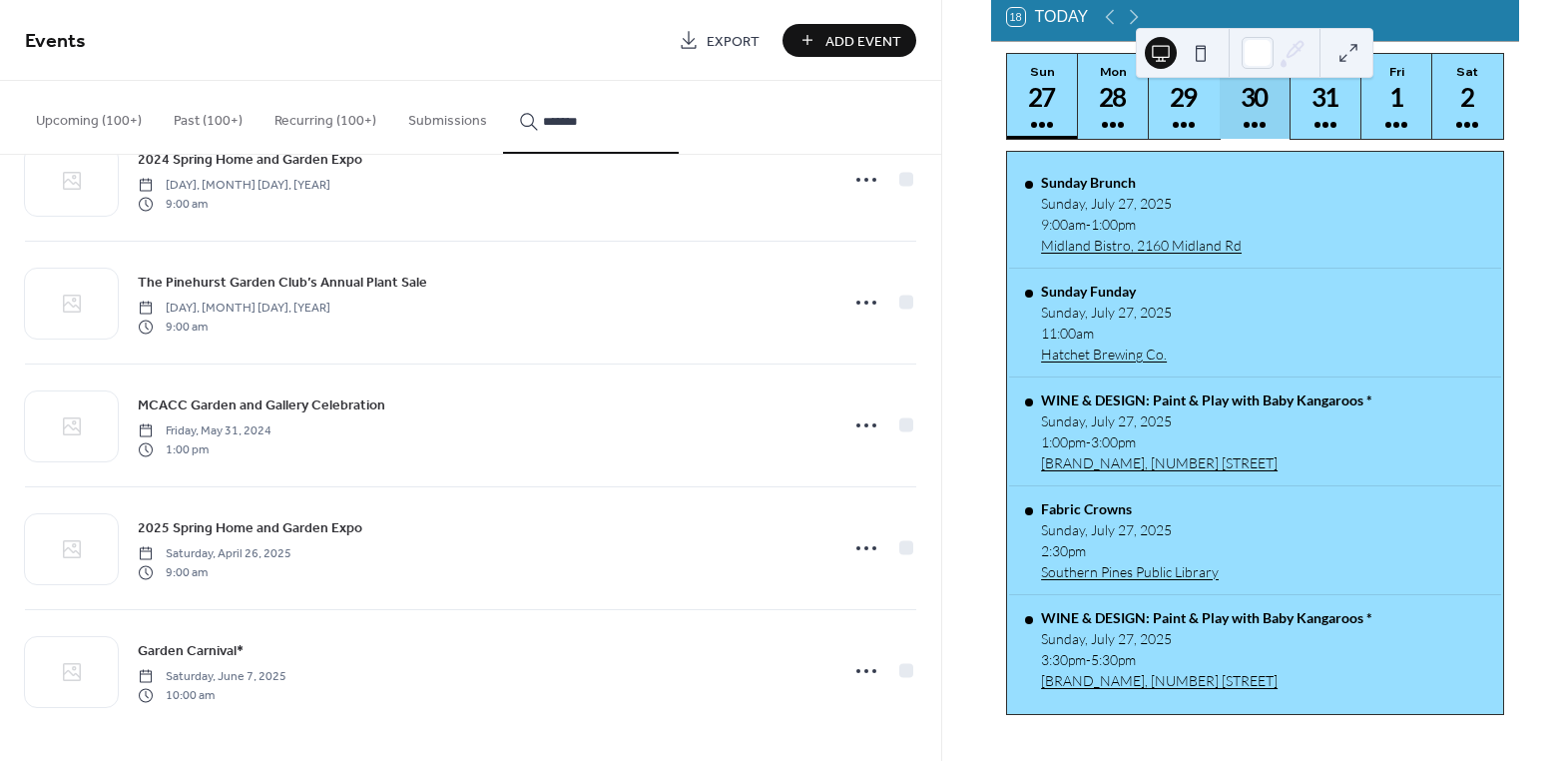click on "30" at bounding box center [1254, 97] 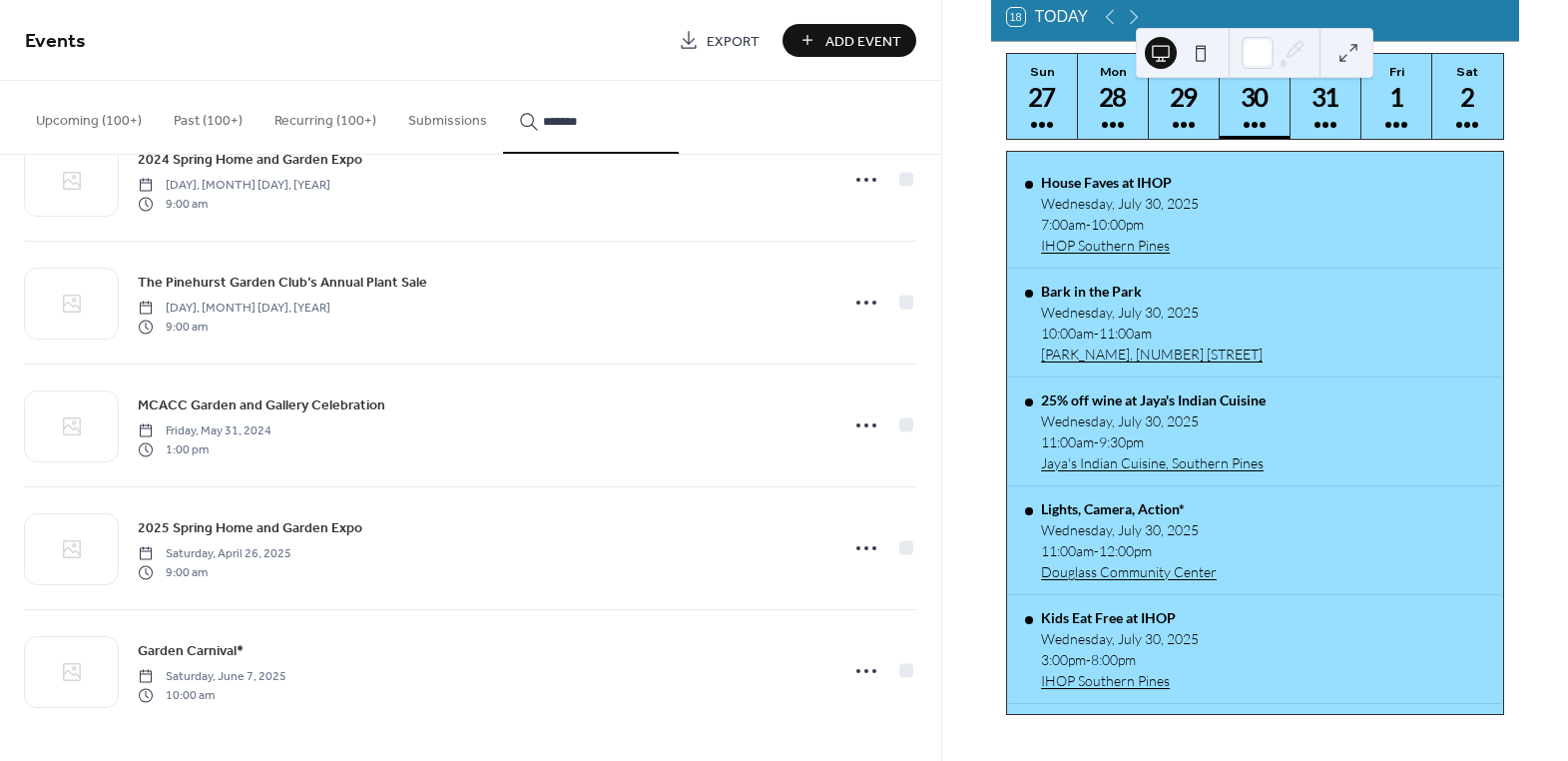 click on "18 Today" at bounding box center [1048, 17] 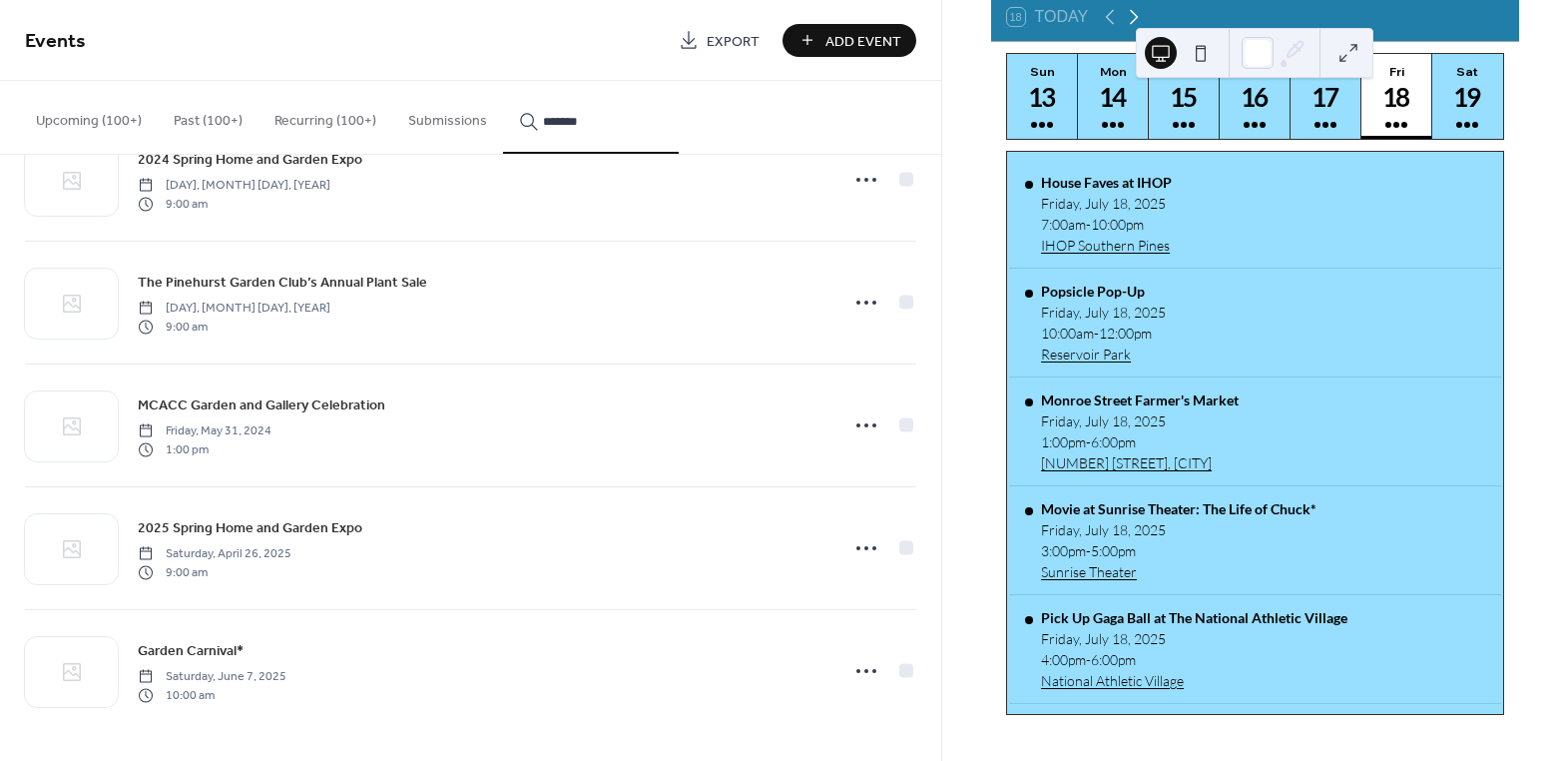 click 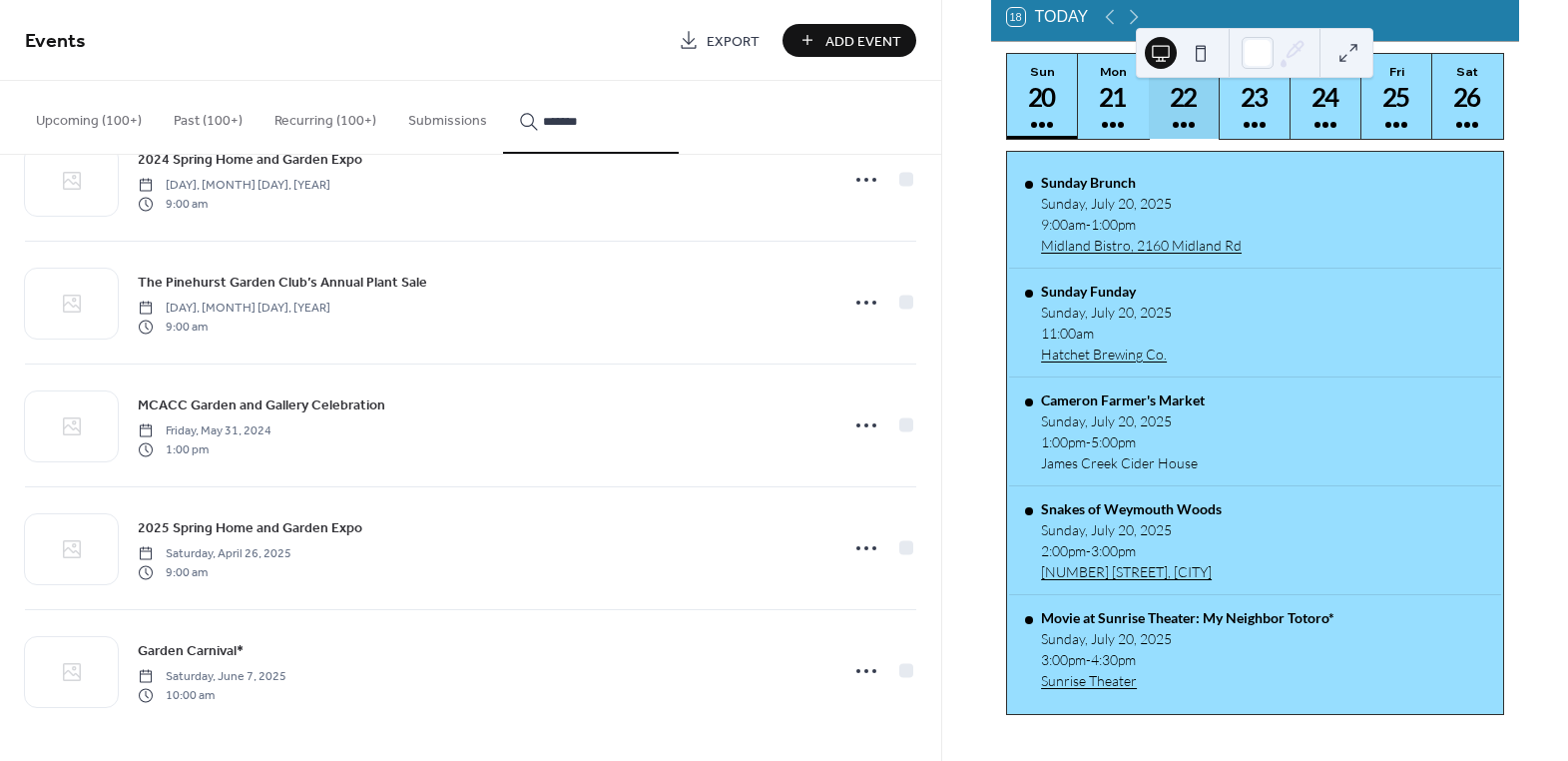 click on "22" at bounding box center (1183, 97) 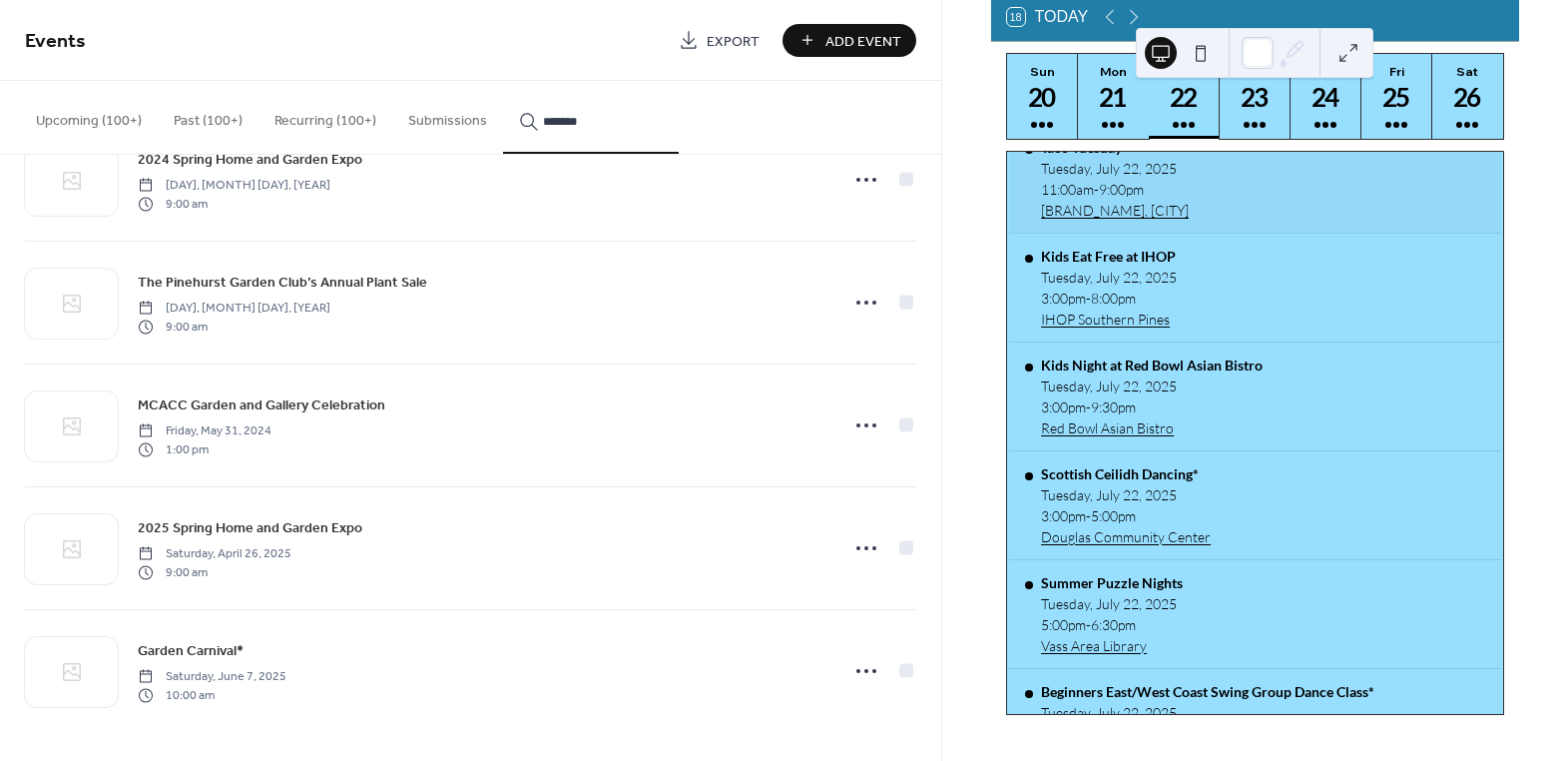 scroll, scrollTop: 363, scrollLeft: 0, axis: vertical 